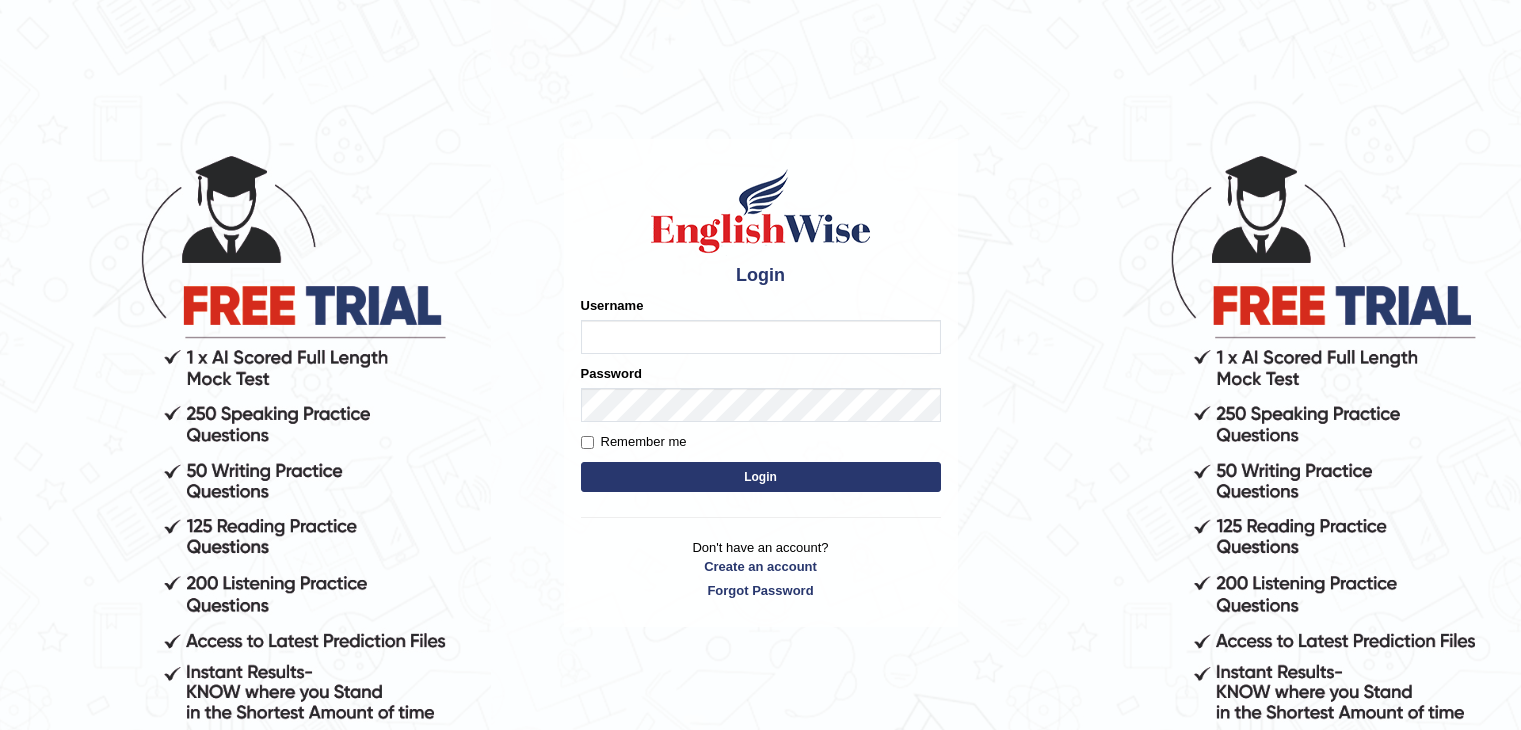 scroll, scrollTop: 0, scrollLeft: 0, axis: both 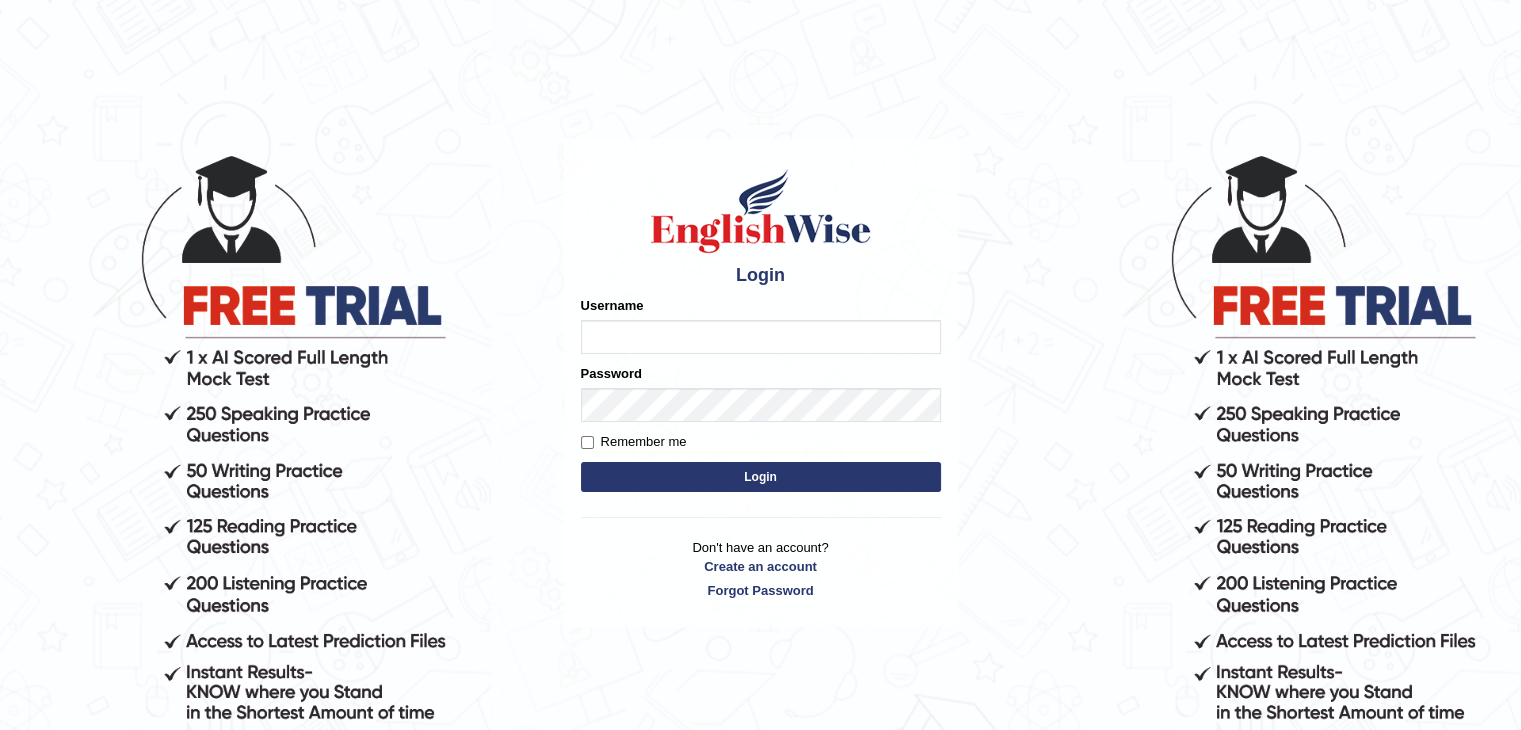 drag, startPoint x: 0, startPoint y: 0, endPoint x: 600, endPoint y: 328, distance: 683.80115 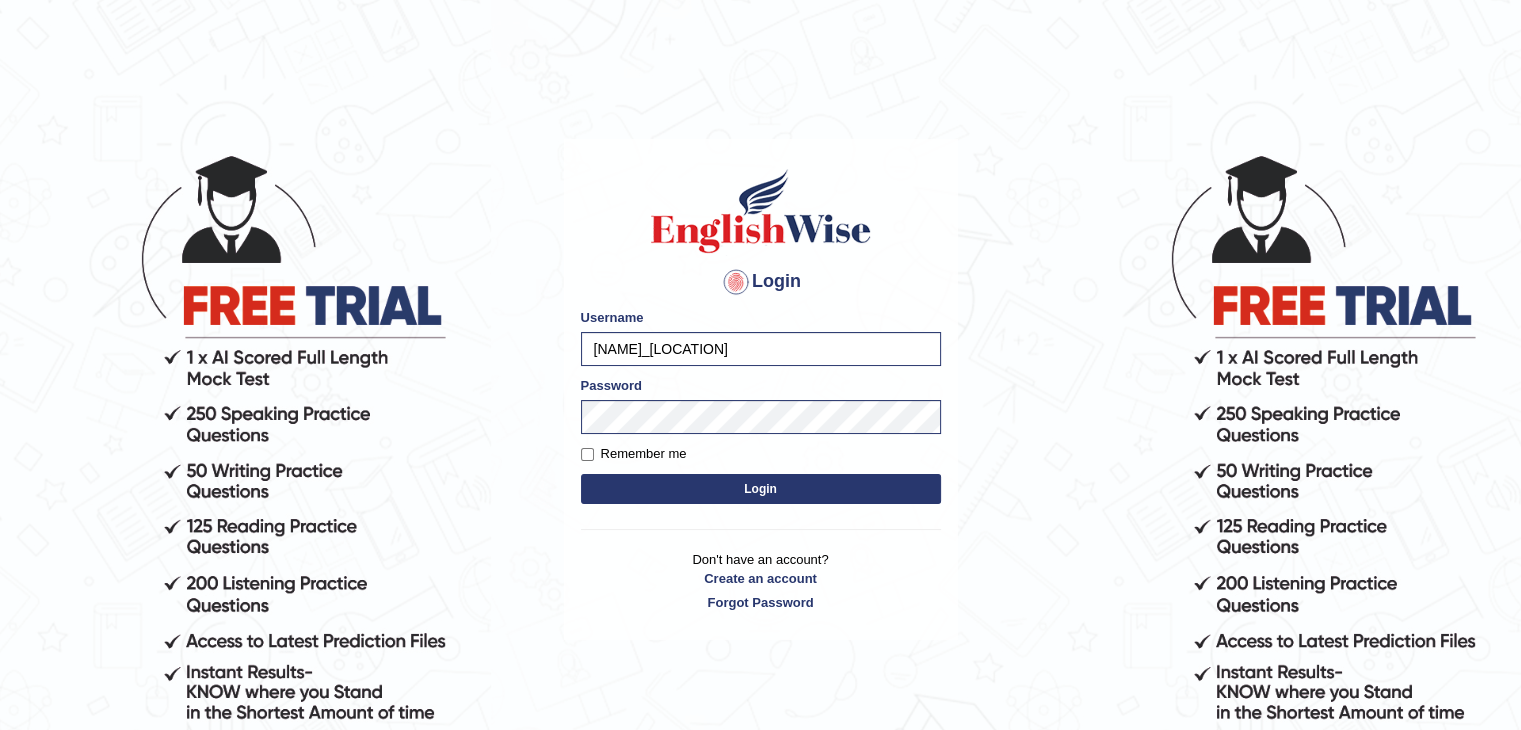 click on "Login" at bounding box center [761, 489] 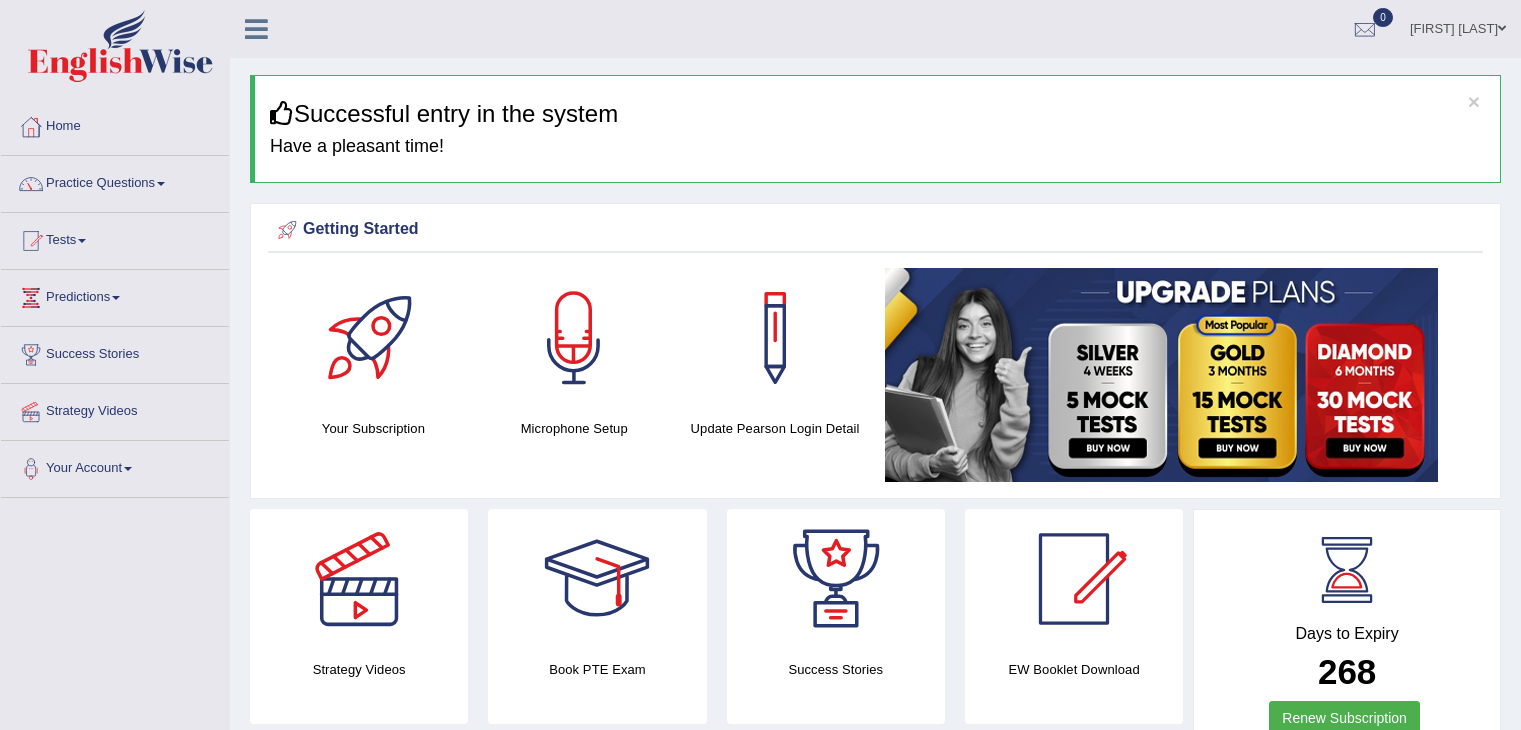 scroll, scrollTop: 0, scrollLeft: 0, axis: both 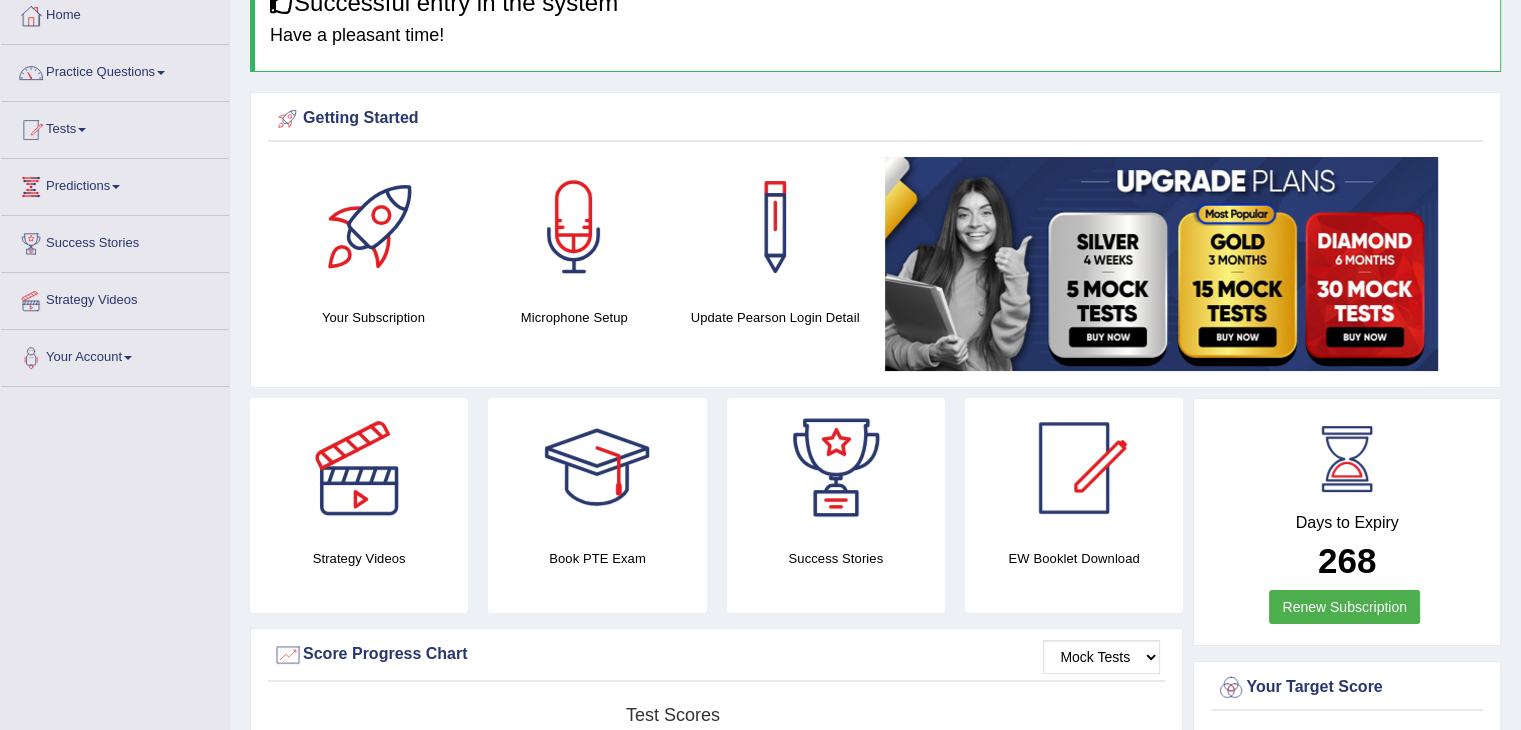 click at bounding box center (161, 73) 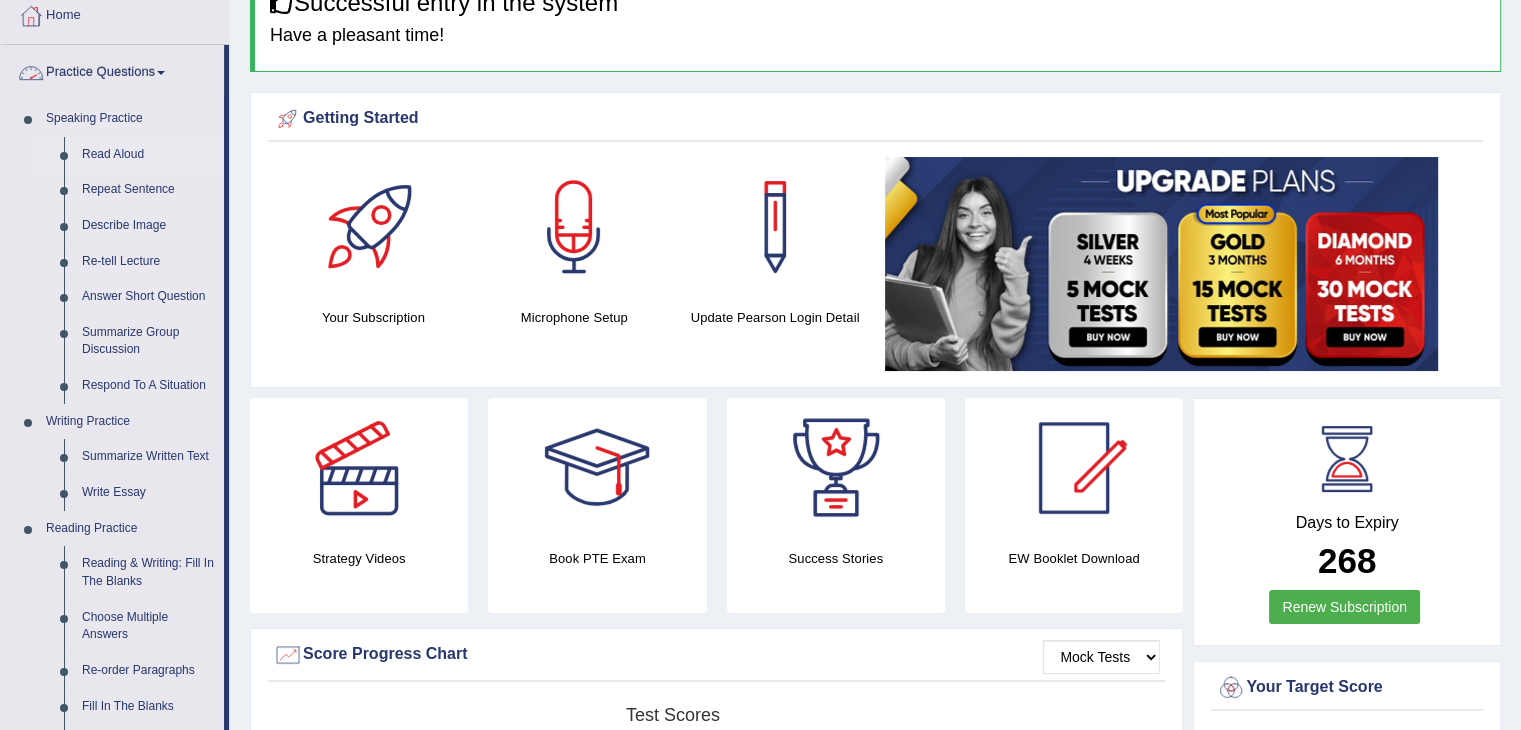 click on "Read Aloud" at bounding box center [148, 155] 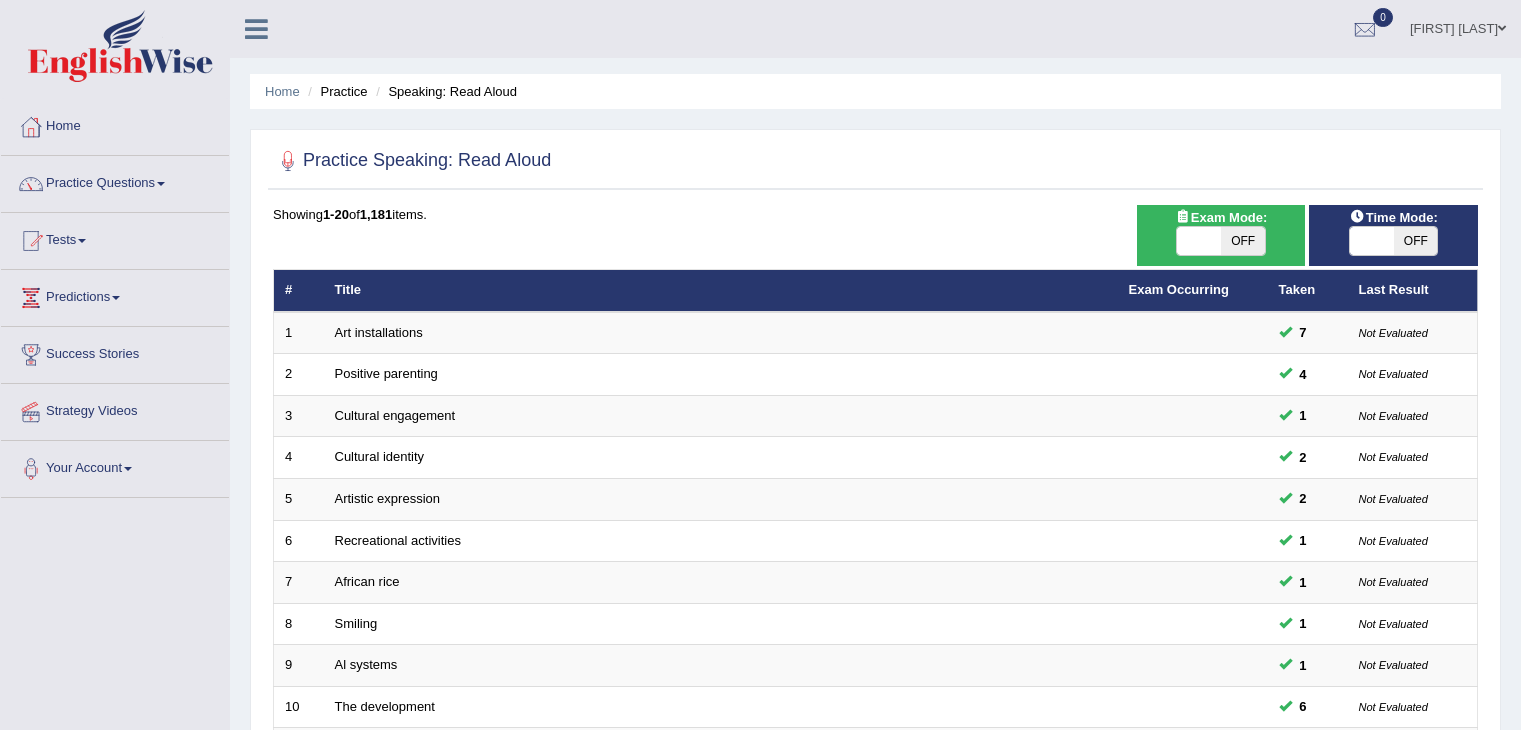 scroll, scrollTop: 0, scrollLeft: 0, axis: both 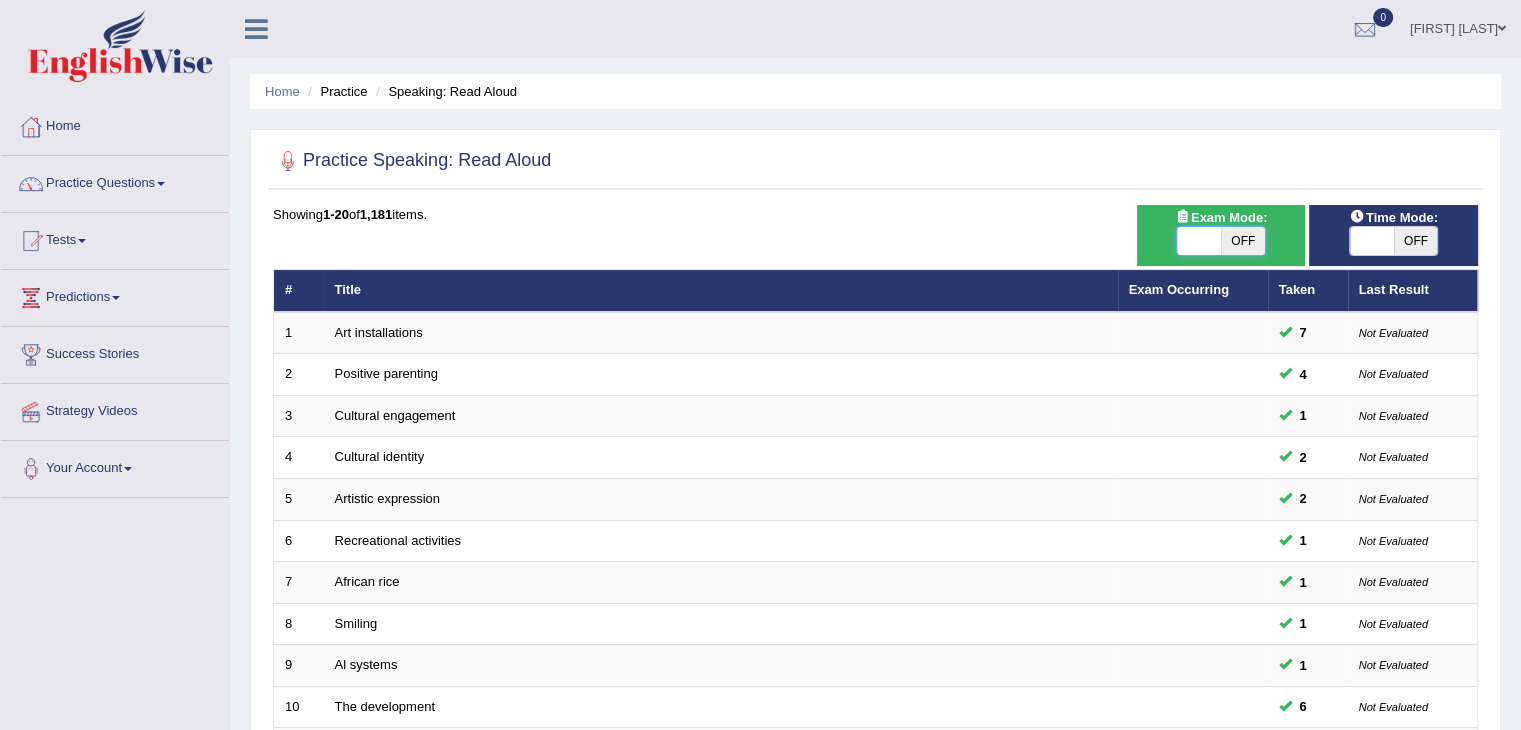 checkbox on "true" 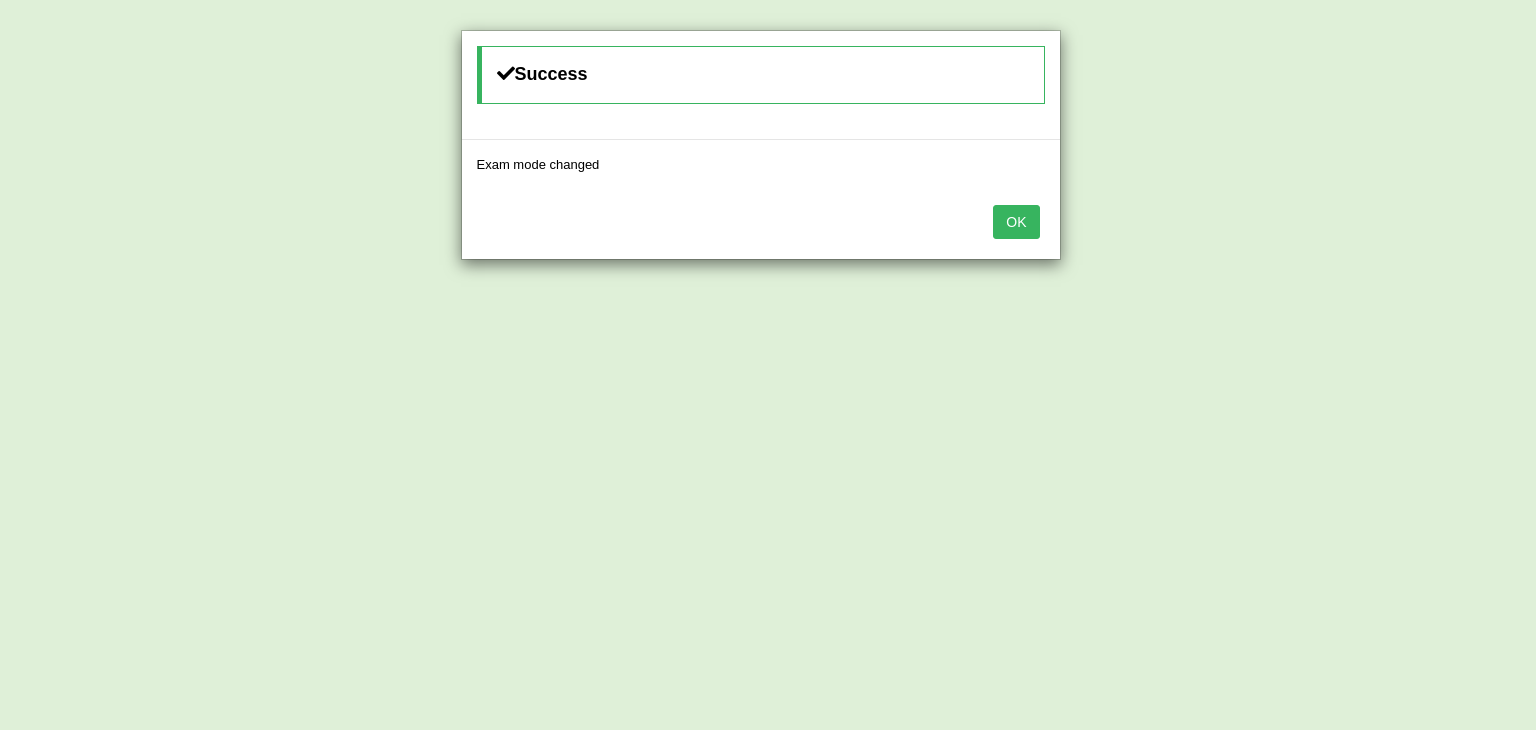 click on "OK" at bounding box center (1016, 222) 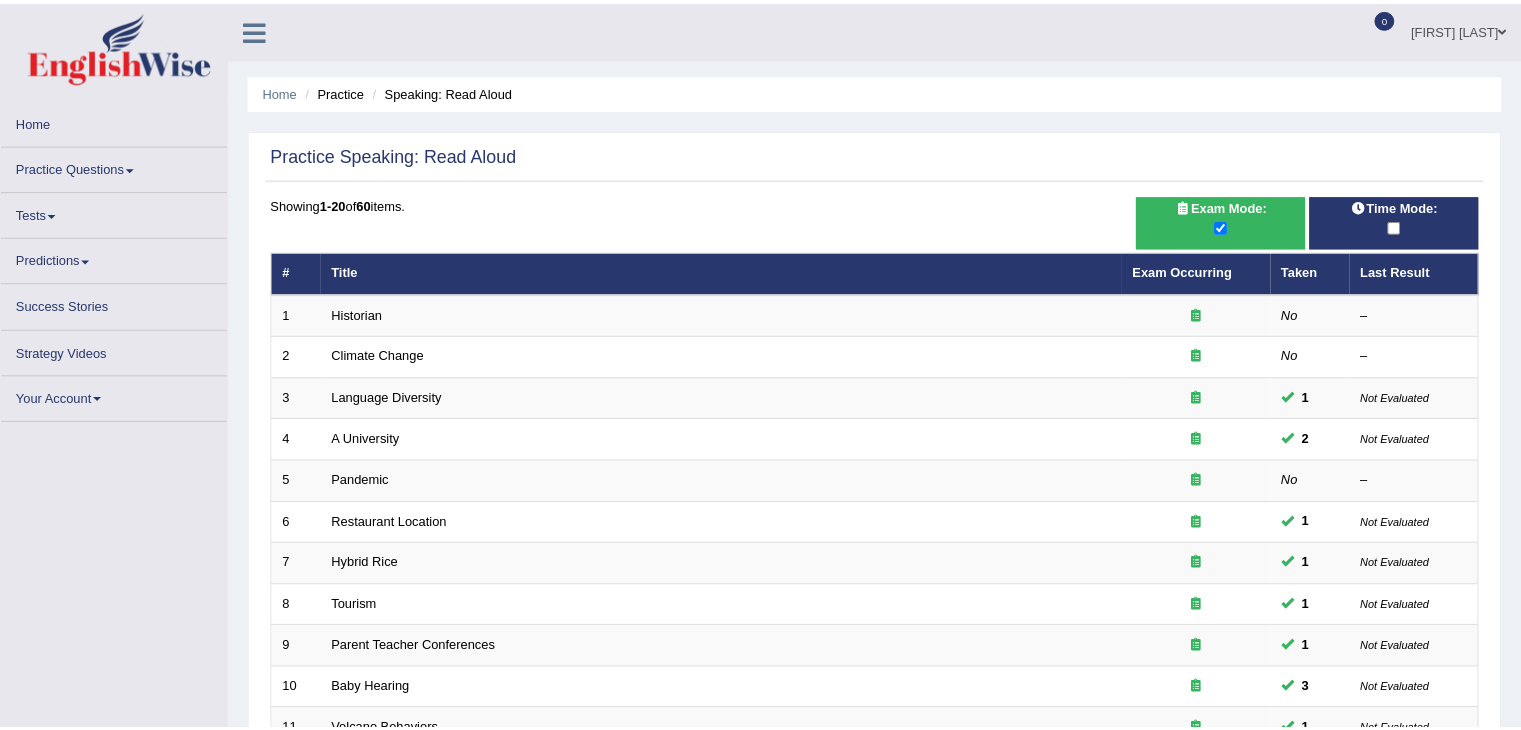 scroll, scrollTop: 0, scrollLeft: 0, axis: both 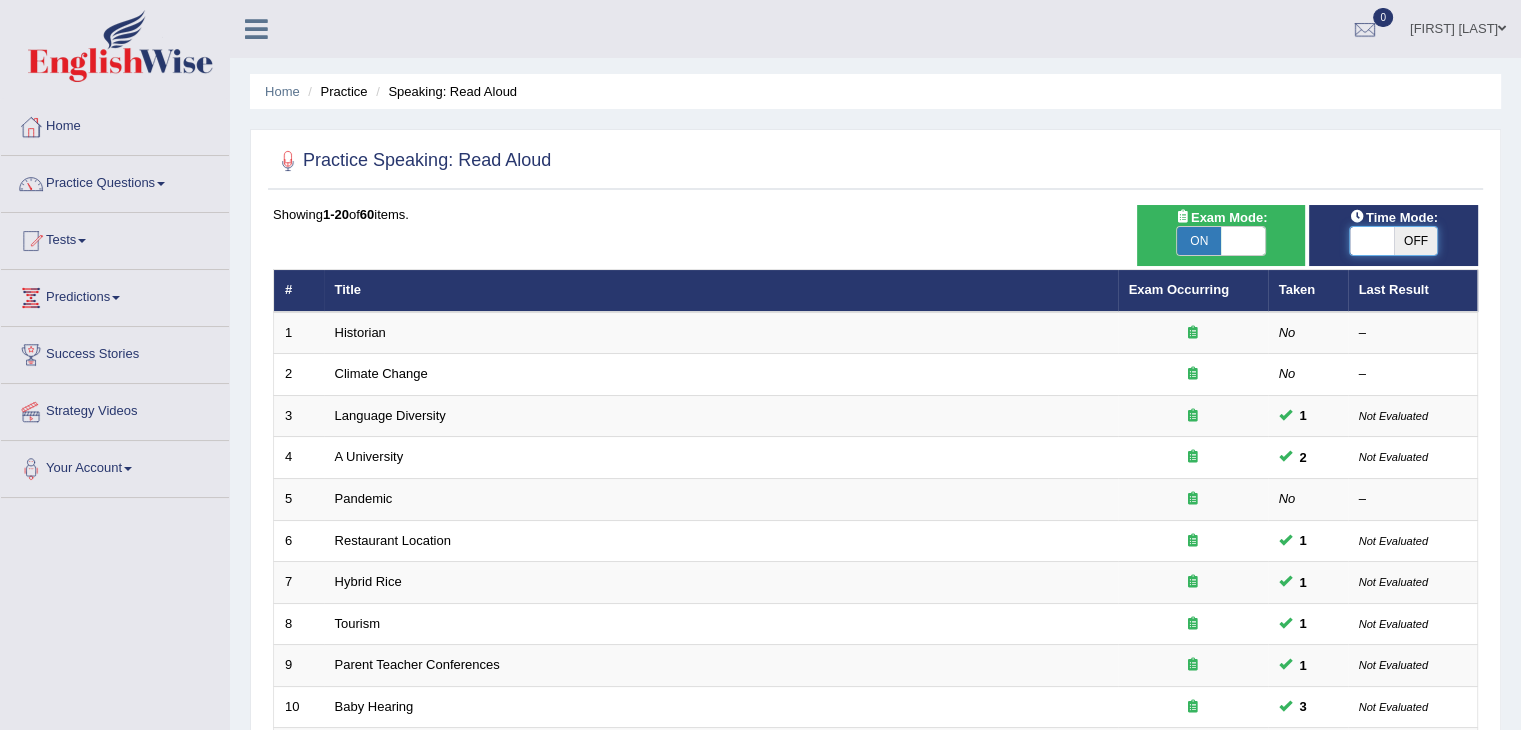 checkbox on "true" 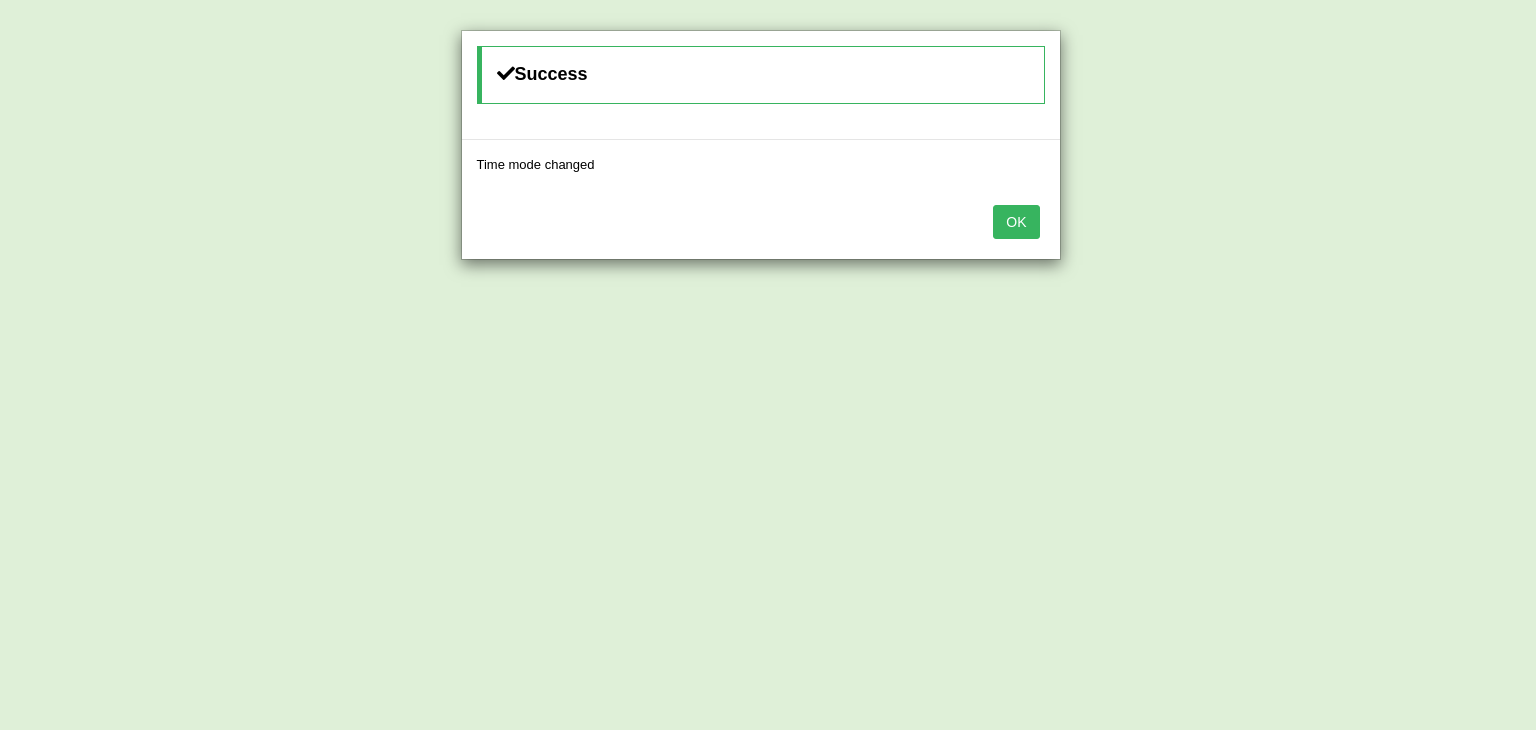 click on "OK" at bounding box center [1016, 222] 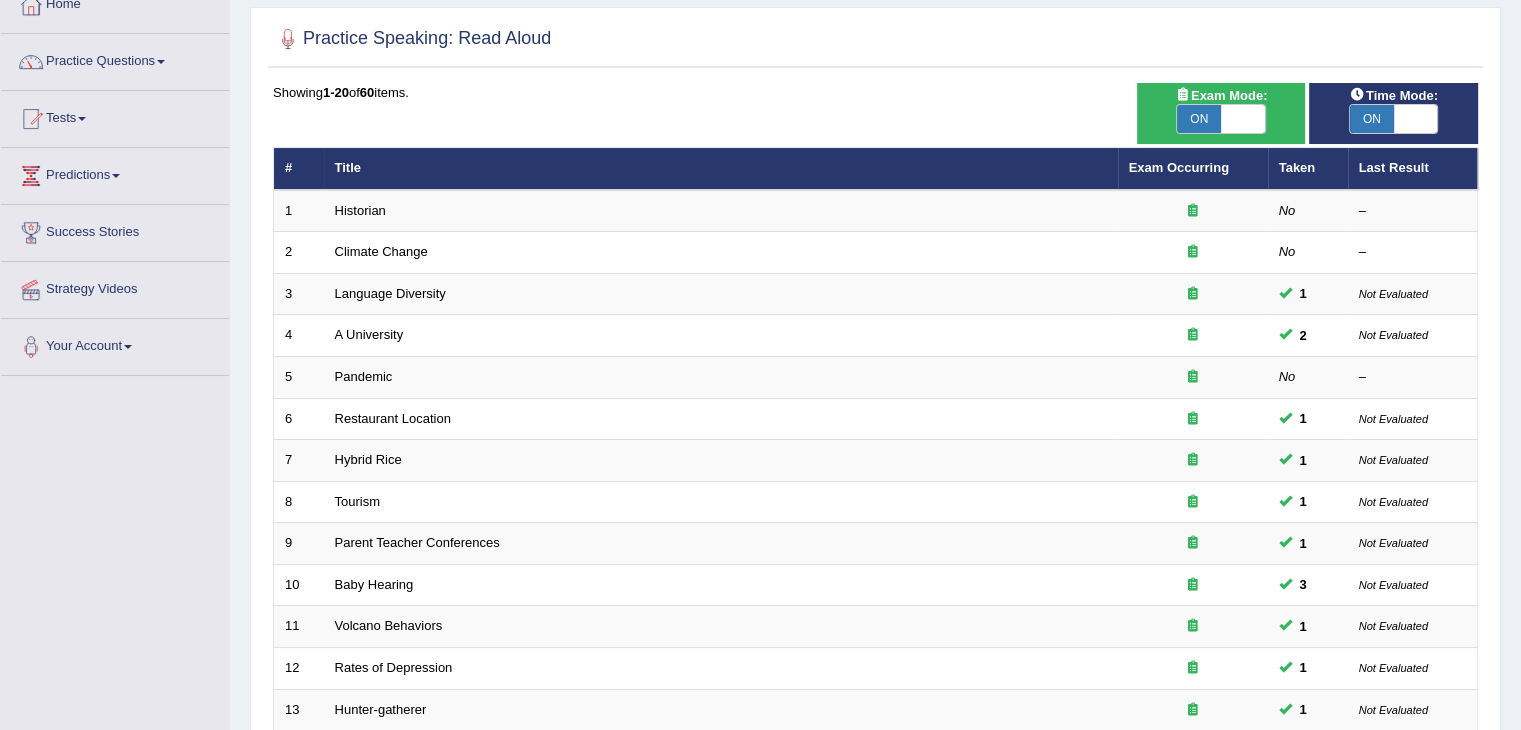 scroll, scrollTop: 208, scrollLeft: 0, axis: vertical 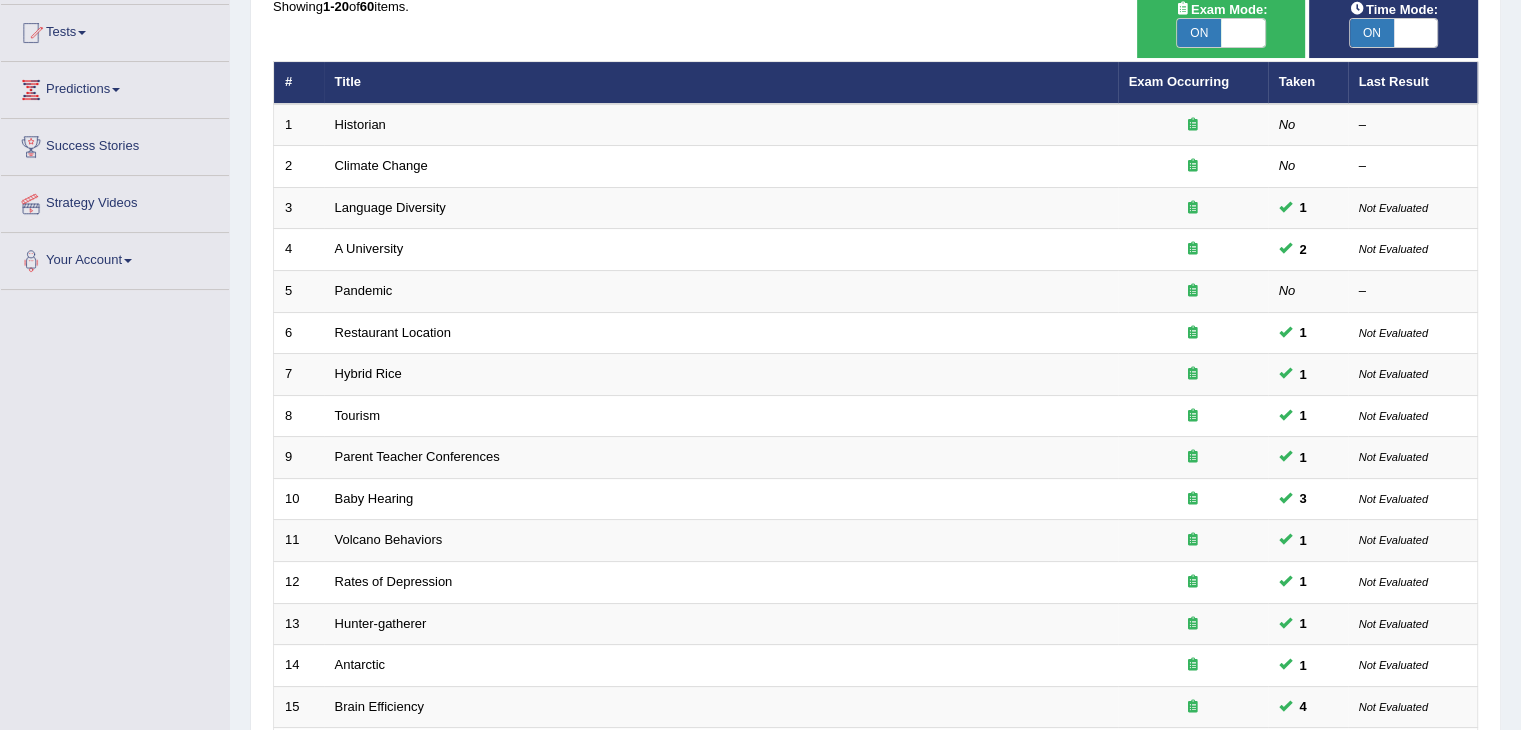 click on "A University" at bounding box center [721, 250] 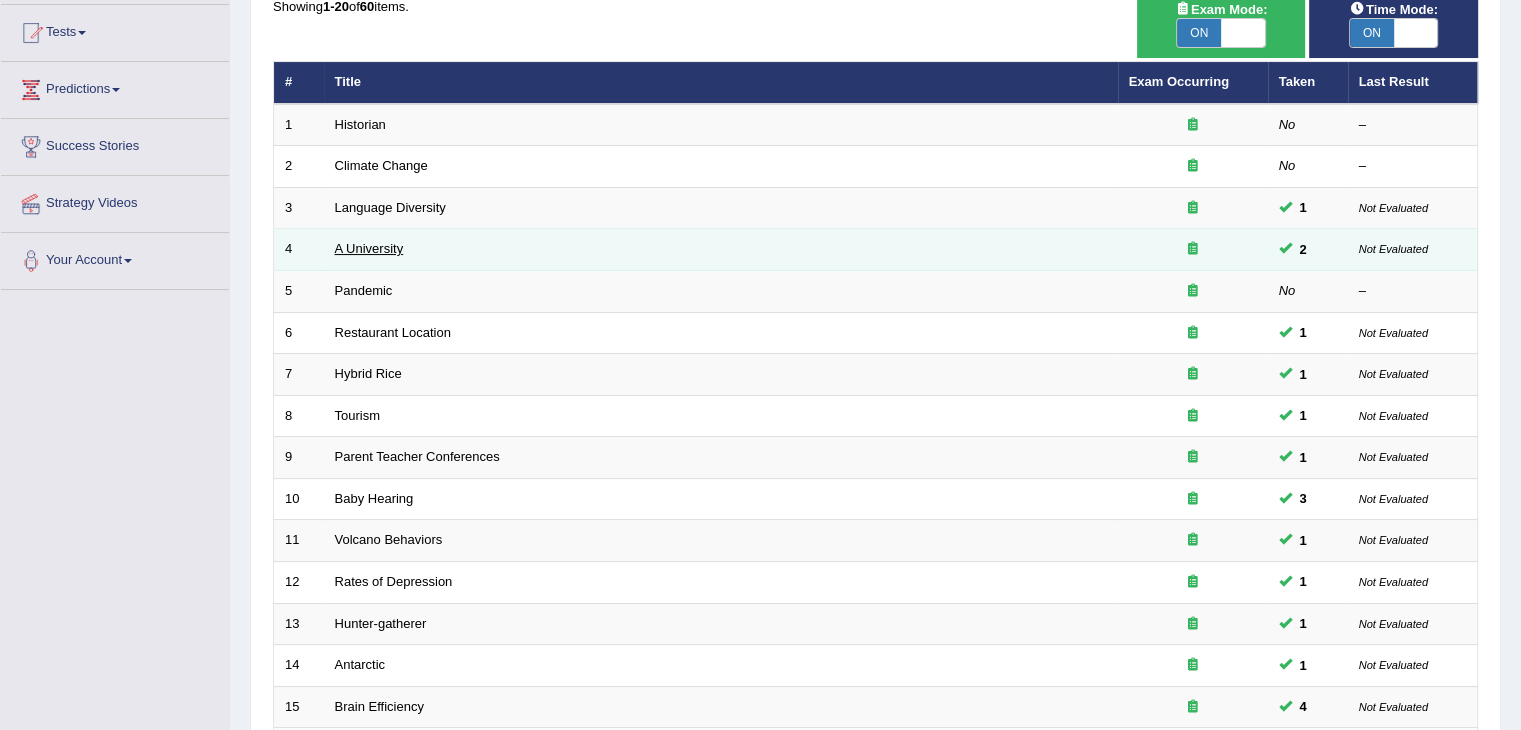 click on "A University" at bounding box center [369, 248] 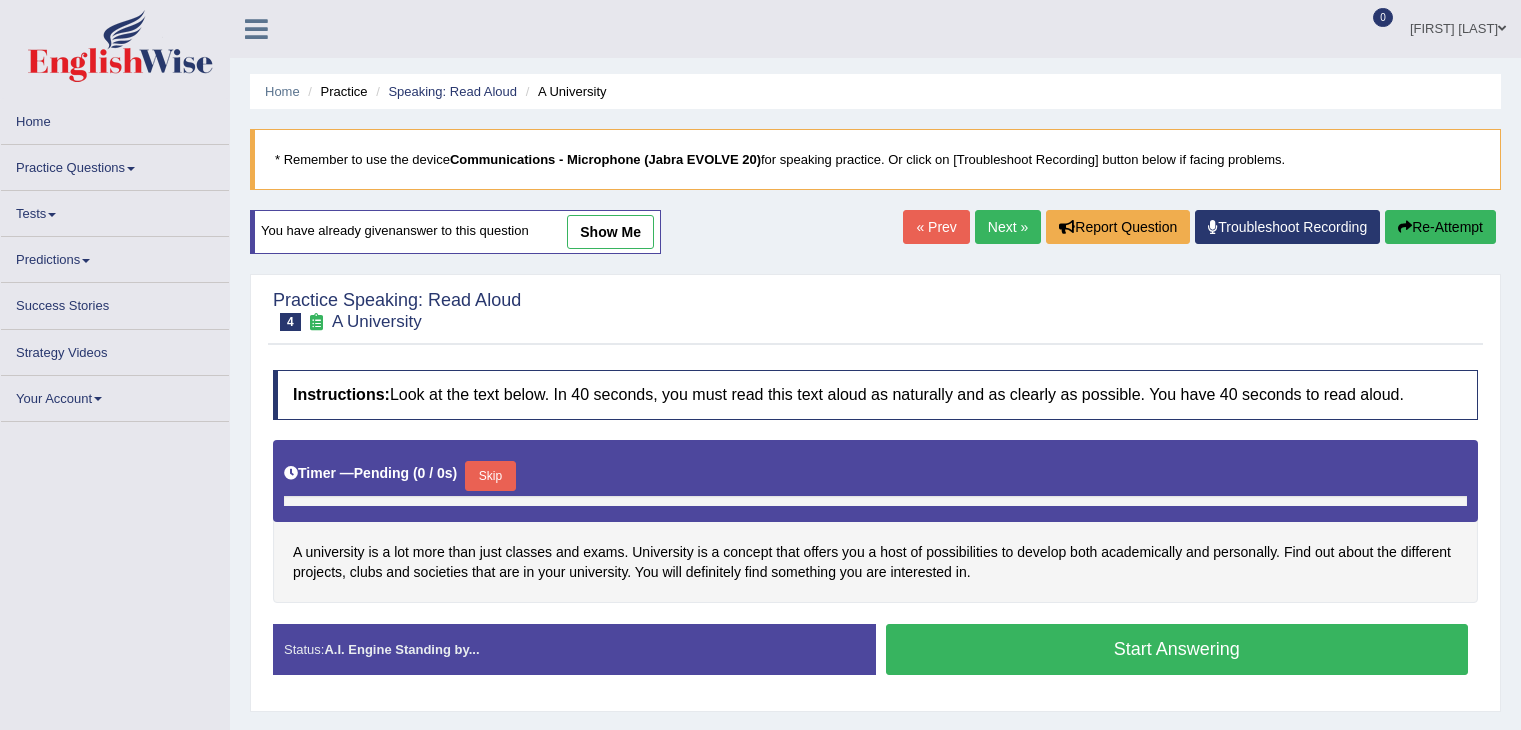 scroll, scrollTop: 0, scrollLeft: 0, axis: both 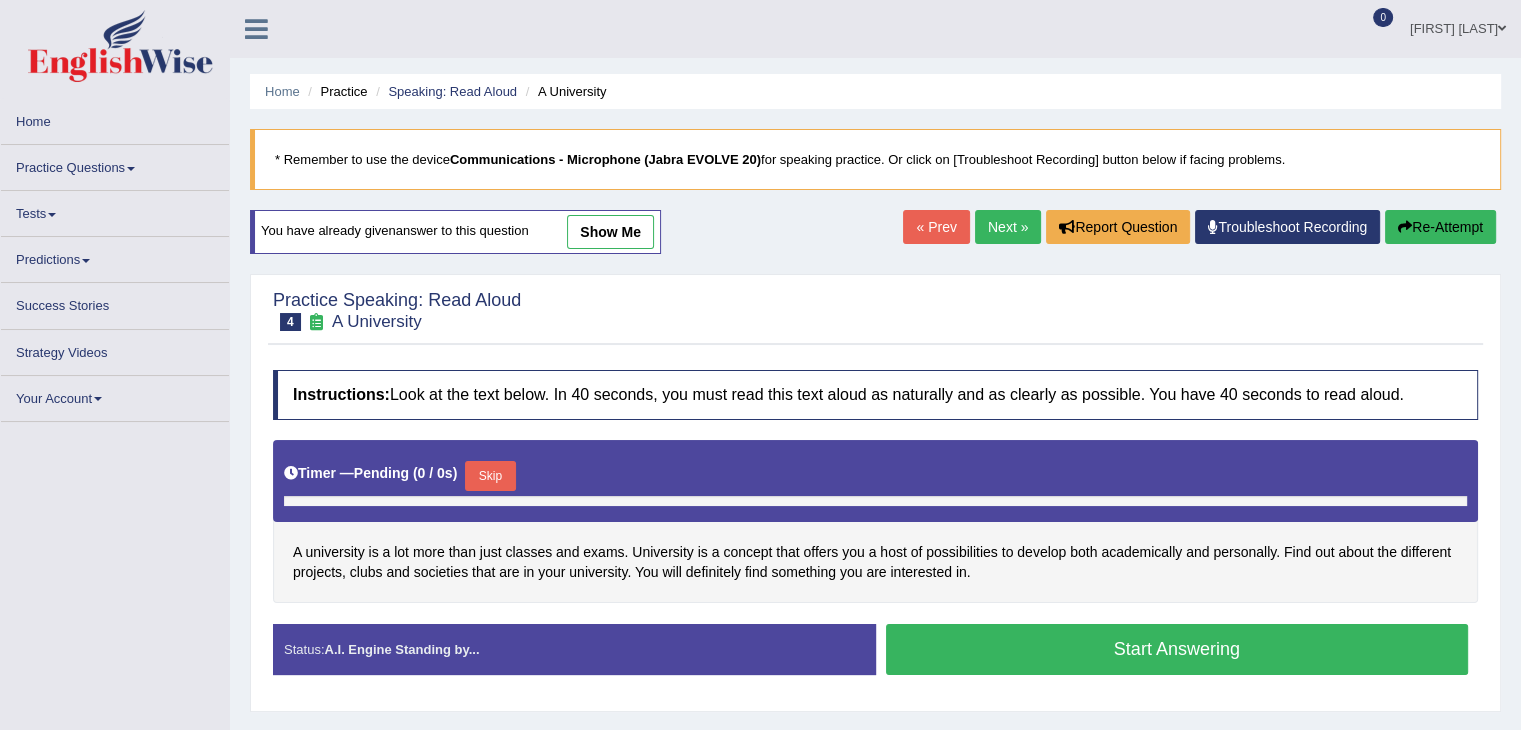 click on "show me" at bounding box center [610, 232] 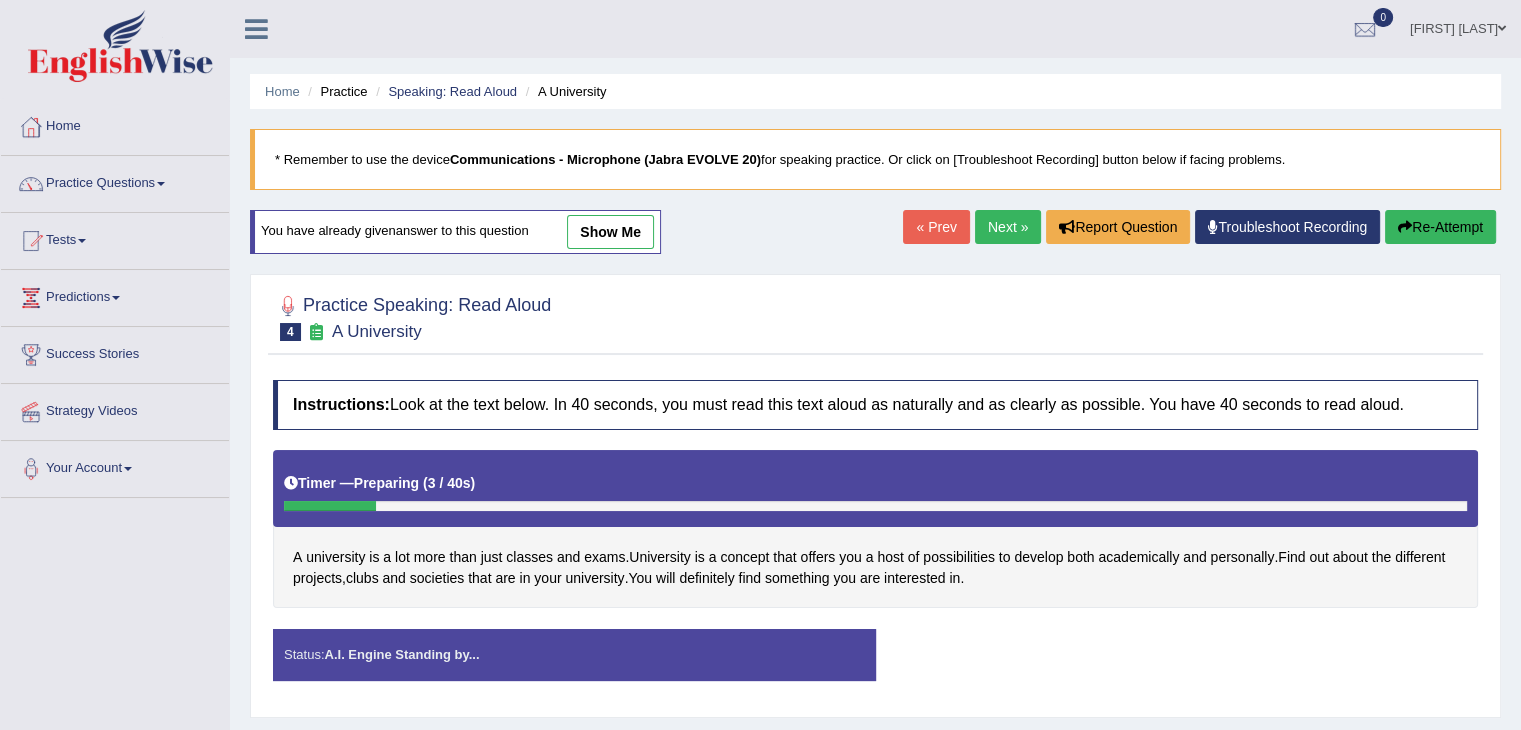 click on "show me" at bounding box center [610, 232] 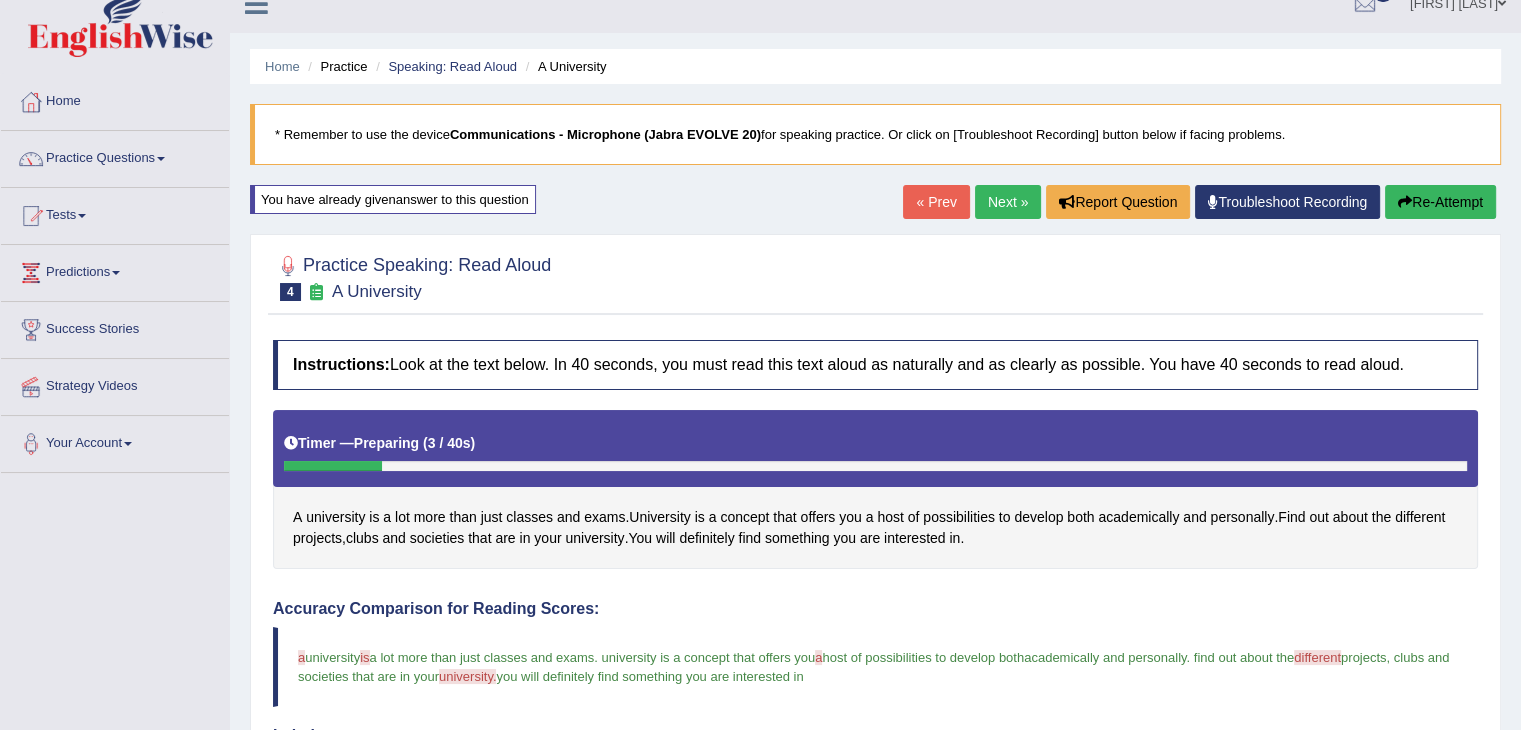 scroll, scrollTop: 32, scrollLeft: 0, axis: vertical 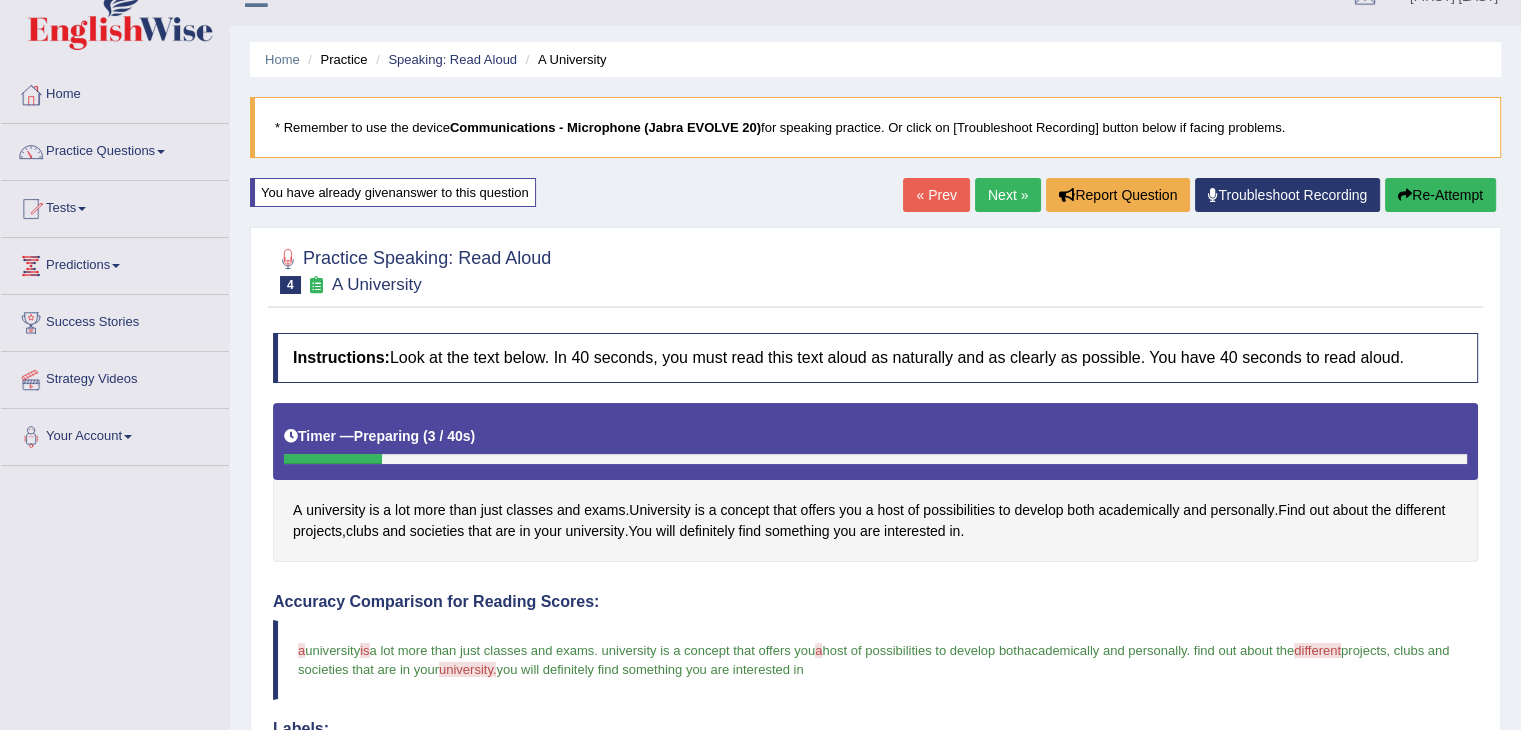 click on "Re-Attempt" at bounding box center [1440, 195] 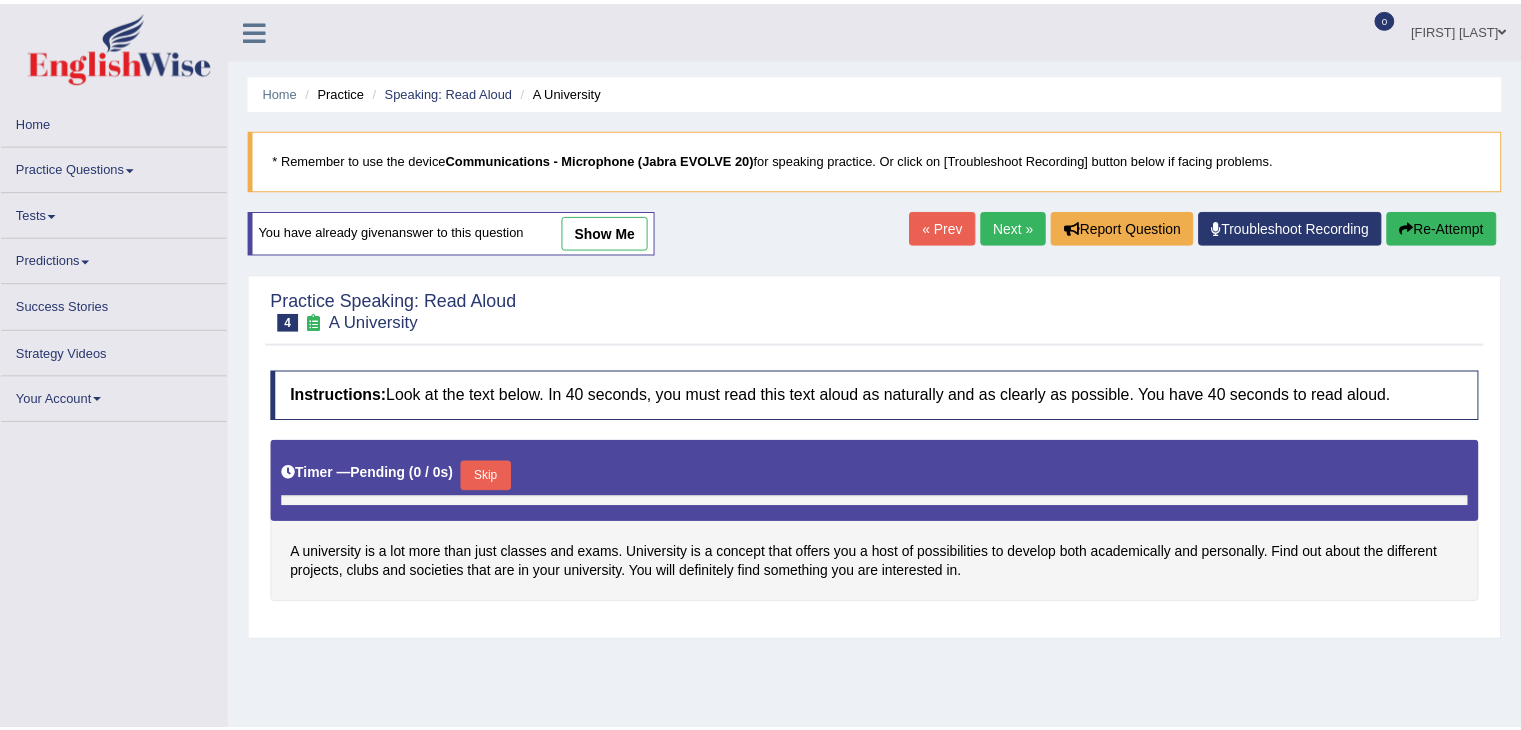 scroll, scrollTop: 32, scrollLeft: 0, axis: vertical 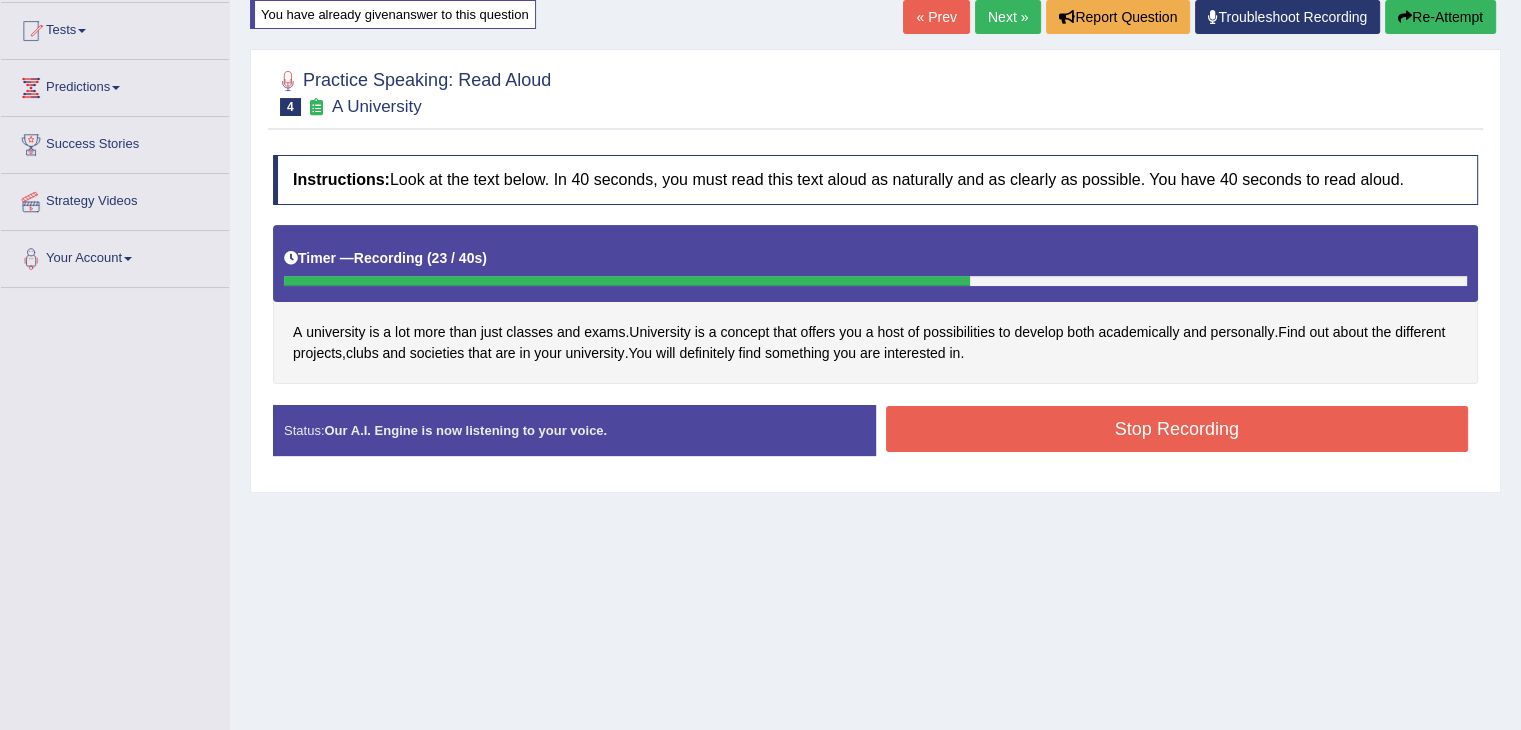 click on "Stop Recording" at bounding box center (1177, 429) 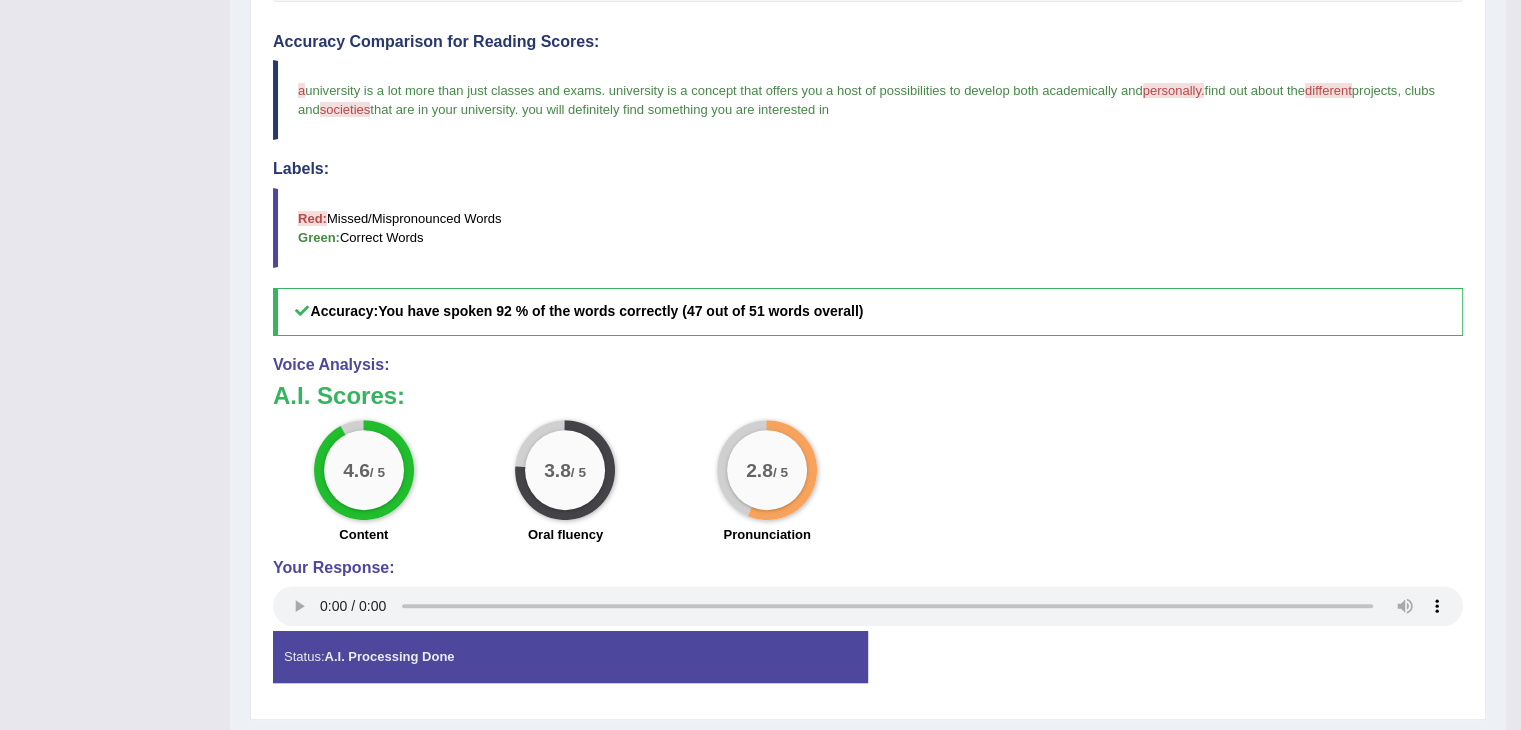 scroll, scrollTop: 644, scrollLeft: 0, axis: vertical 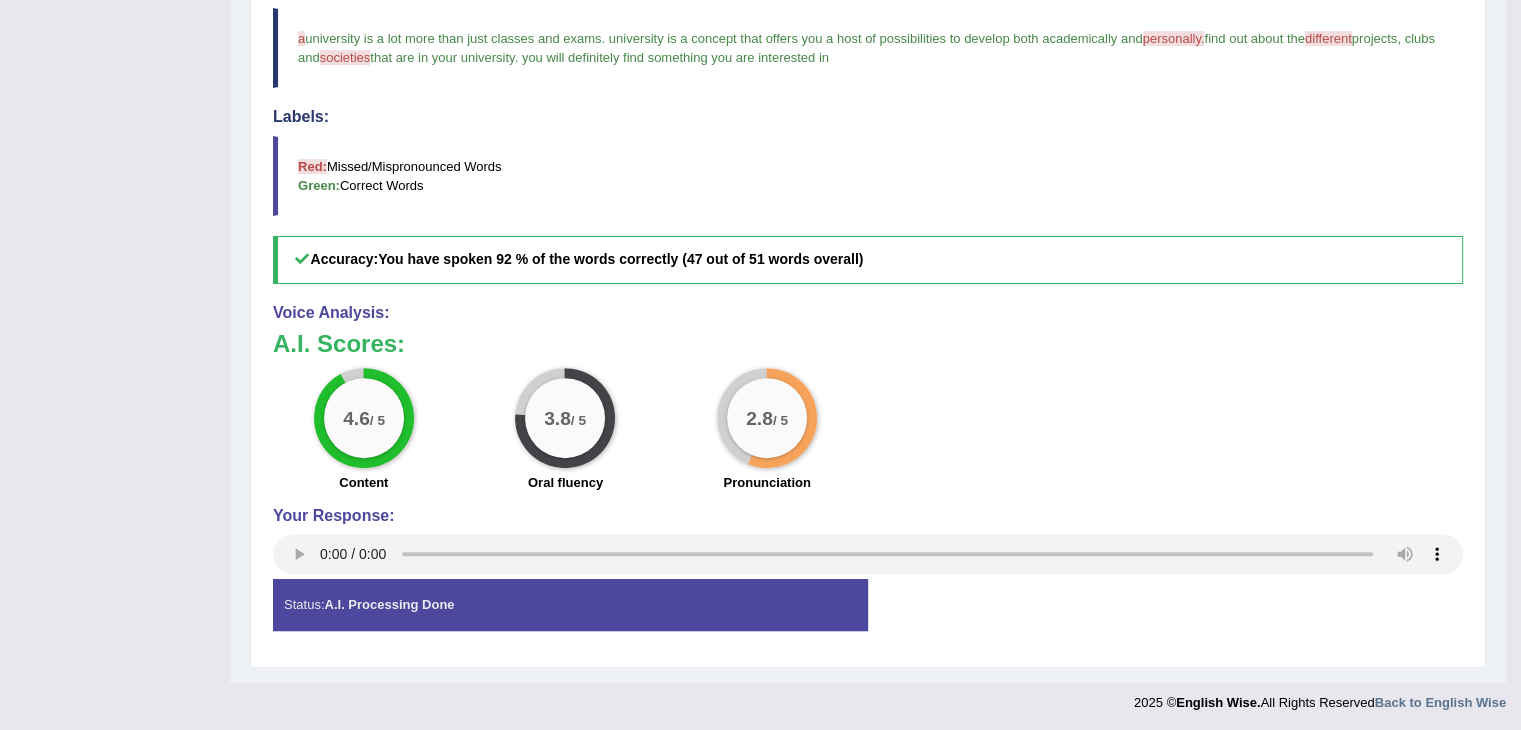 click on "Status:  A.I. Processing Done" at bounding box center [570, 604] 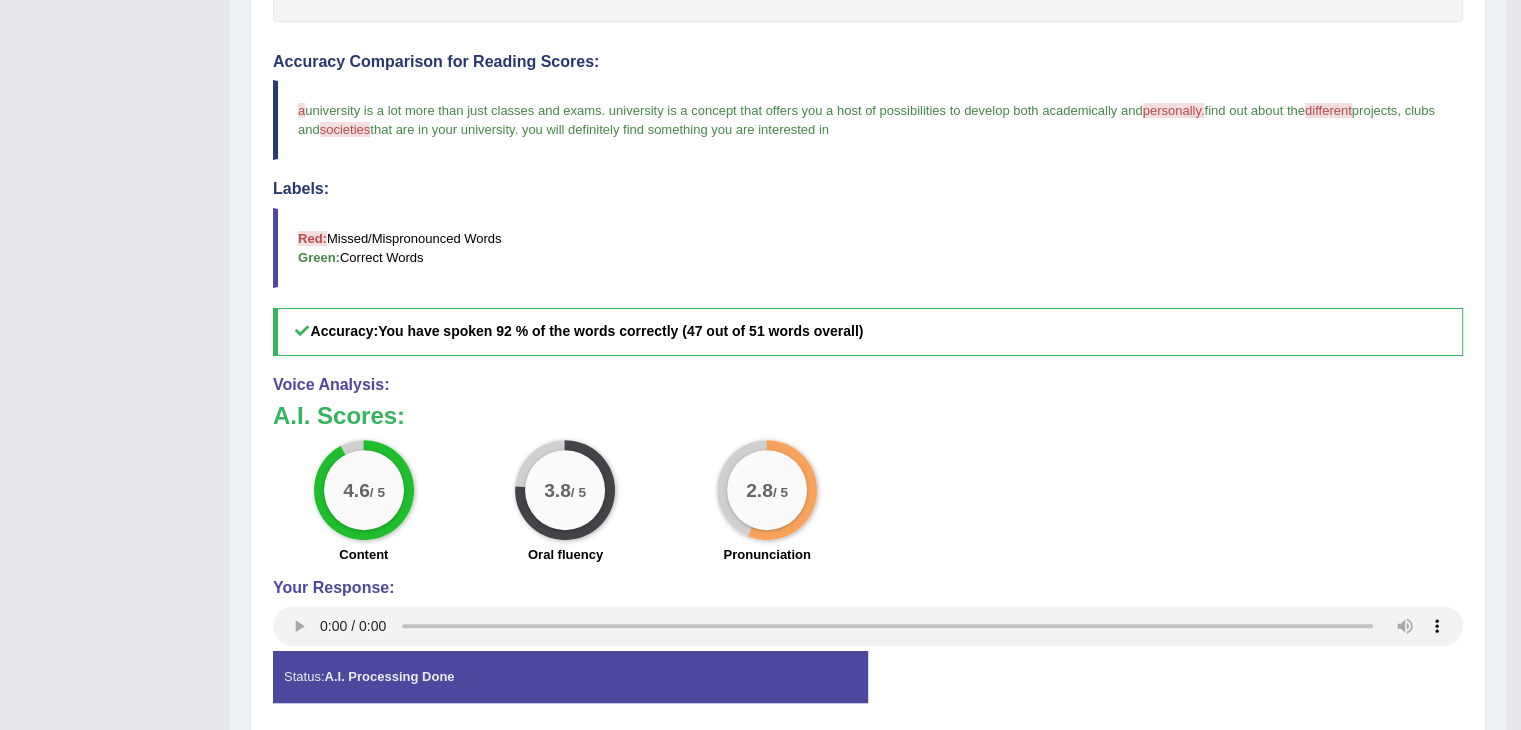 scroll, scrollTop: 0, scrollLeft: 0, axis: both 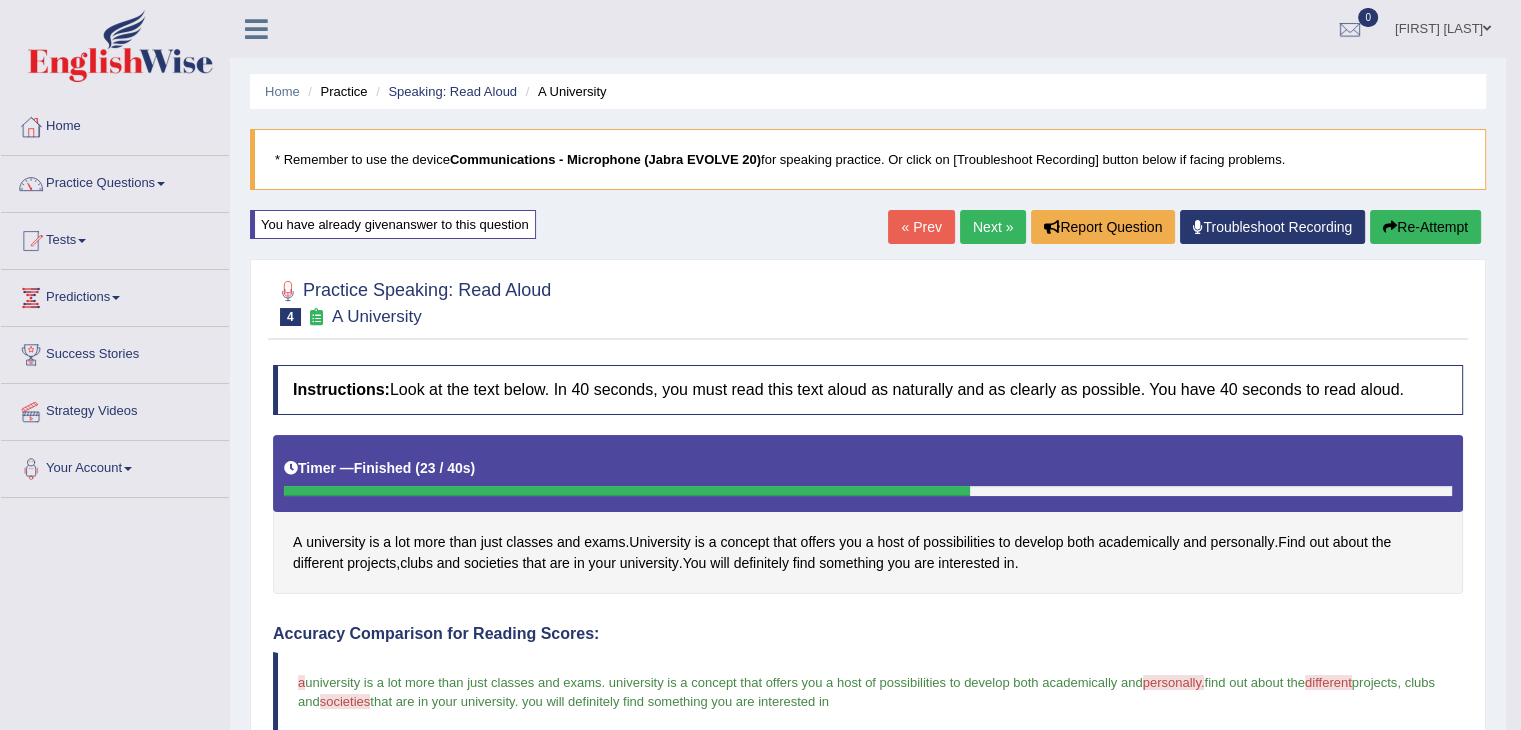 click on "personally" at bounding box center (1242, 542) 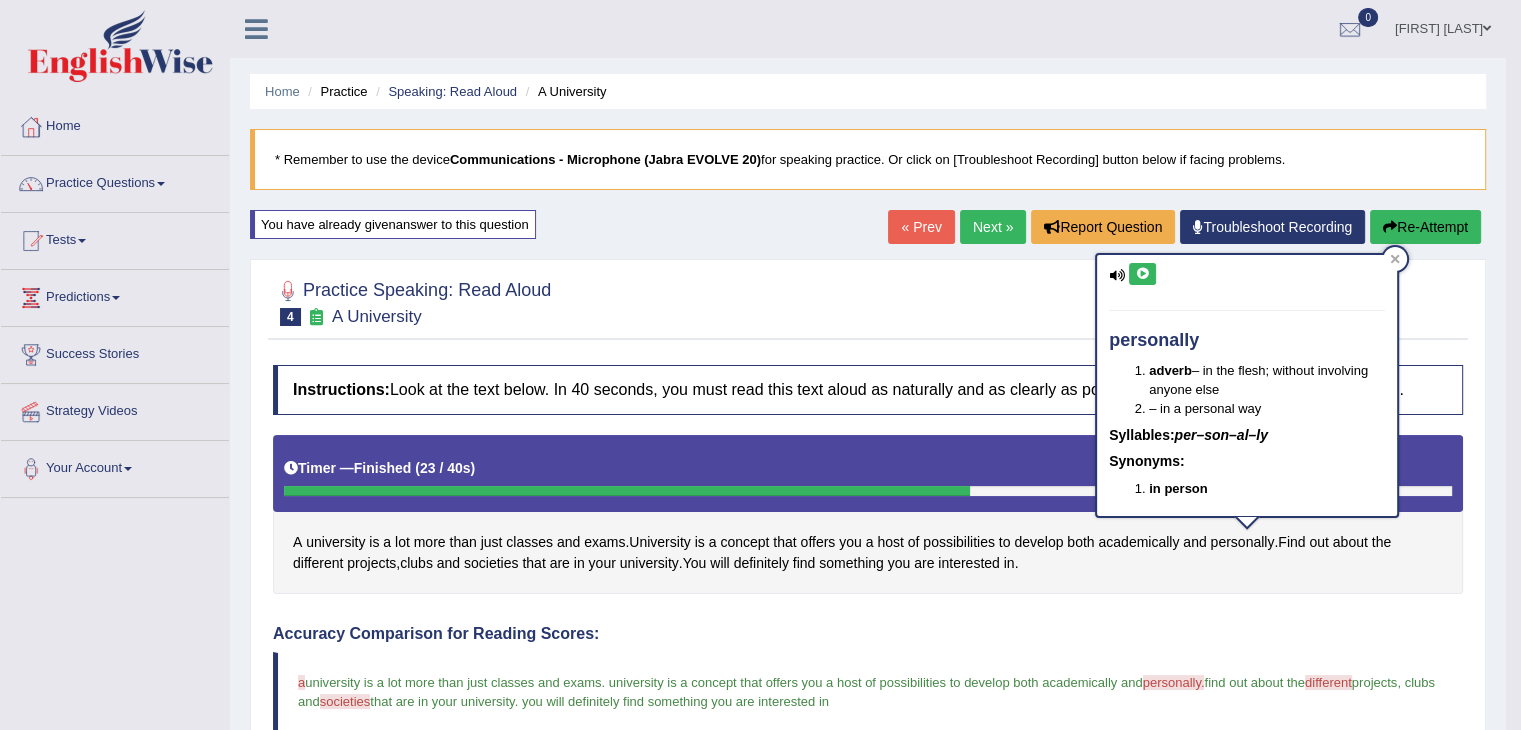 click on "a are  university is a lot more than just classes and exams .    university is a concept that offers you a host of possibilities to develop both academically and  personally.  personality  find out about the  different difference  projects ,    clubs and  societies society  that are in your university .    you will definitely find something you are interested in" at bounding box center [868, 692] 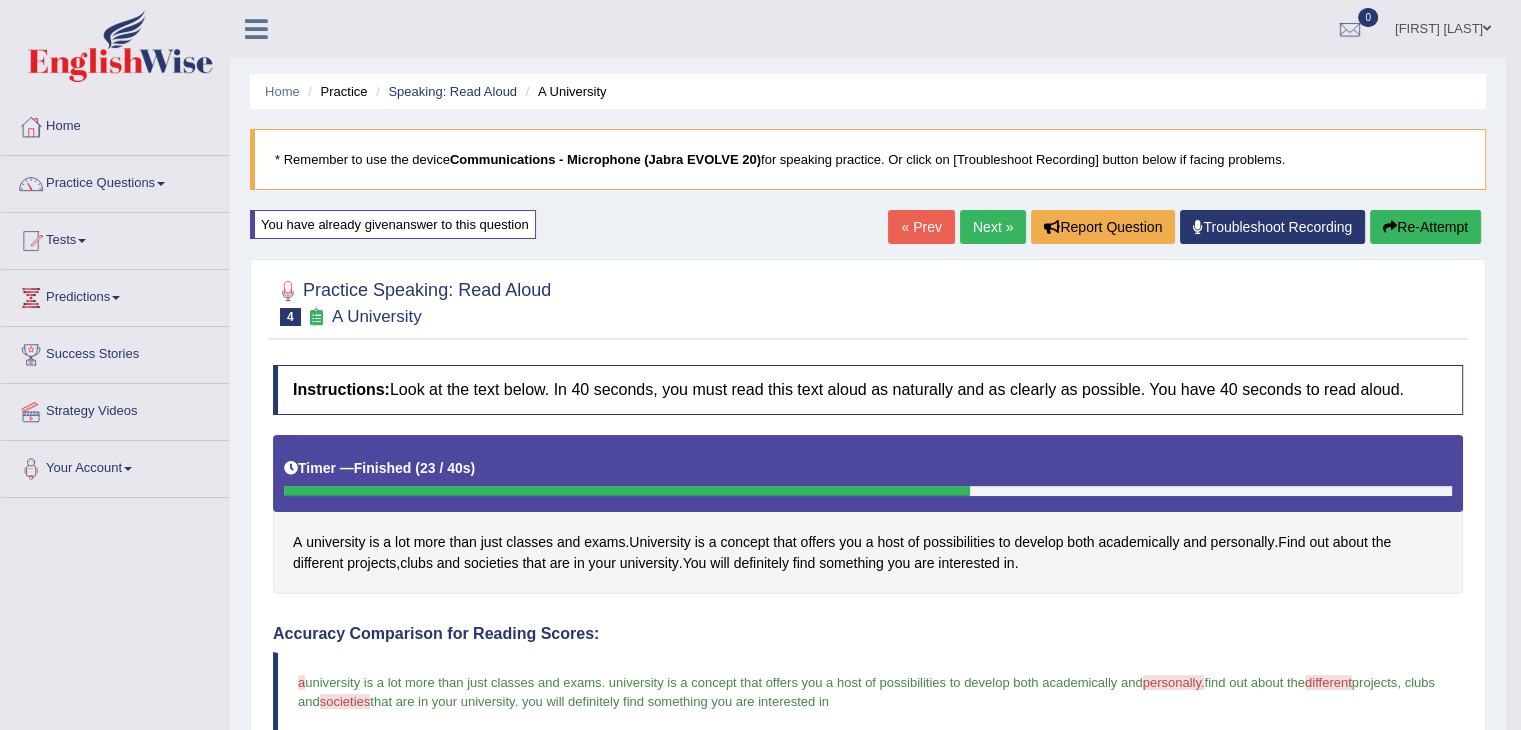 click on "Re-Attempt" at bounding box center [1425, 227] 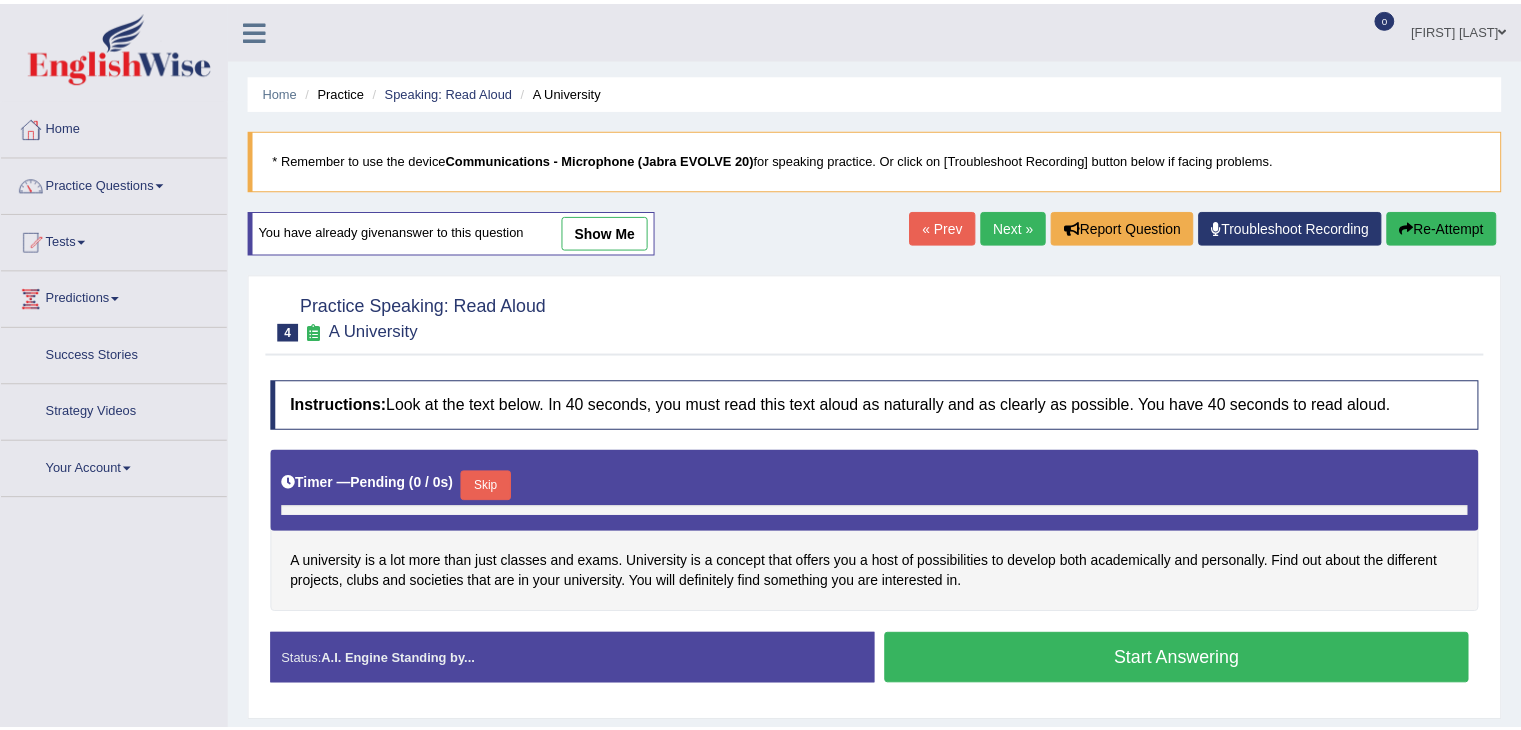 scroll, scrollTop: 183, scrollLeft: 0, axis: vertical 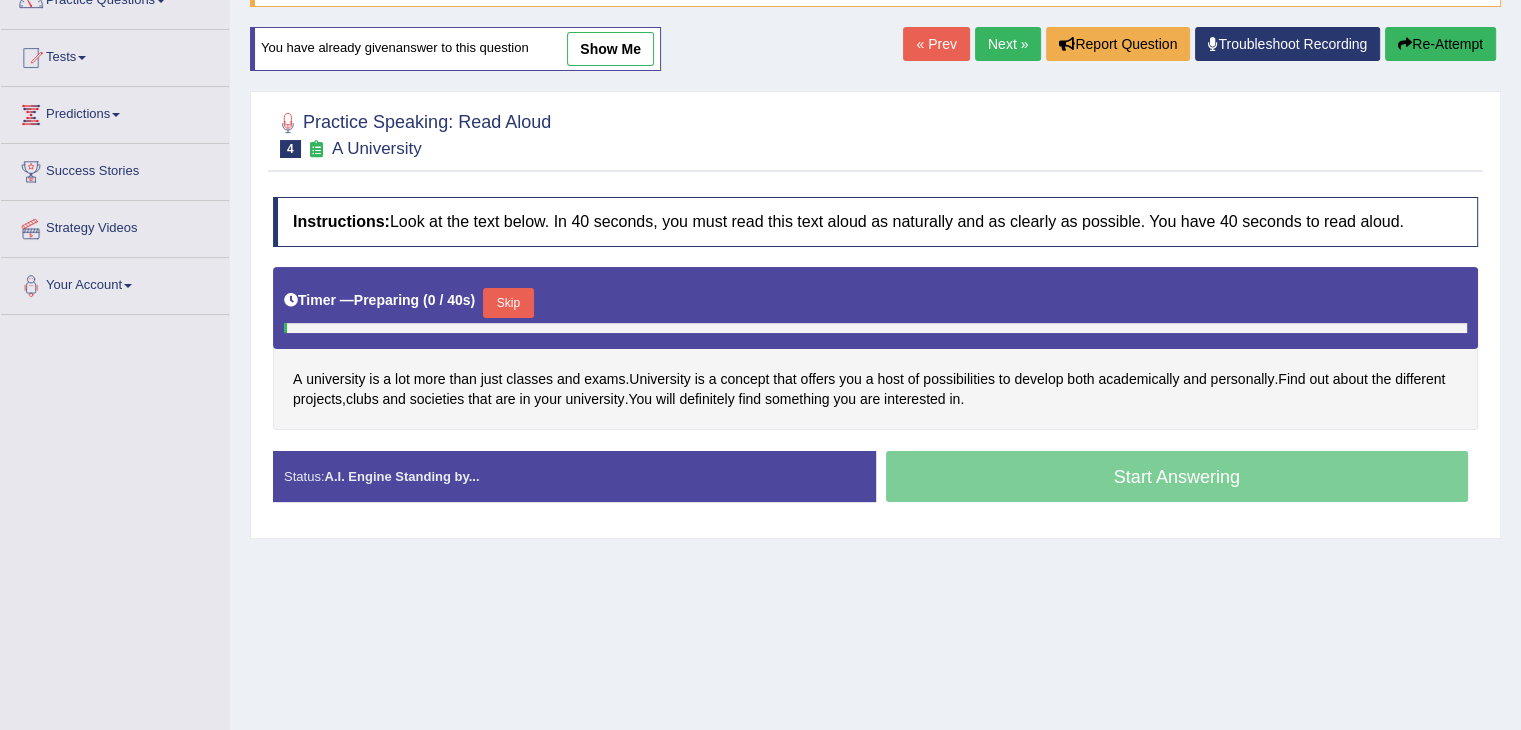 click on "Skip" at bounding box center [508, 303] 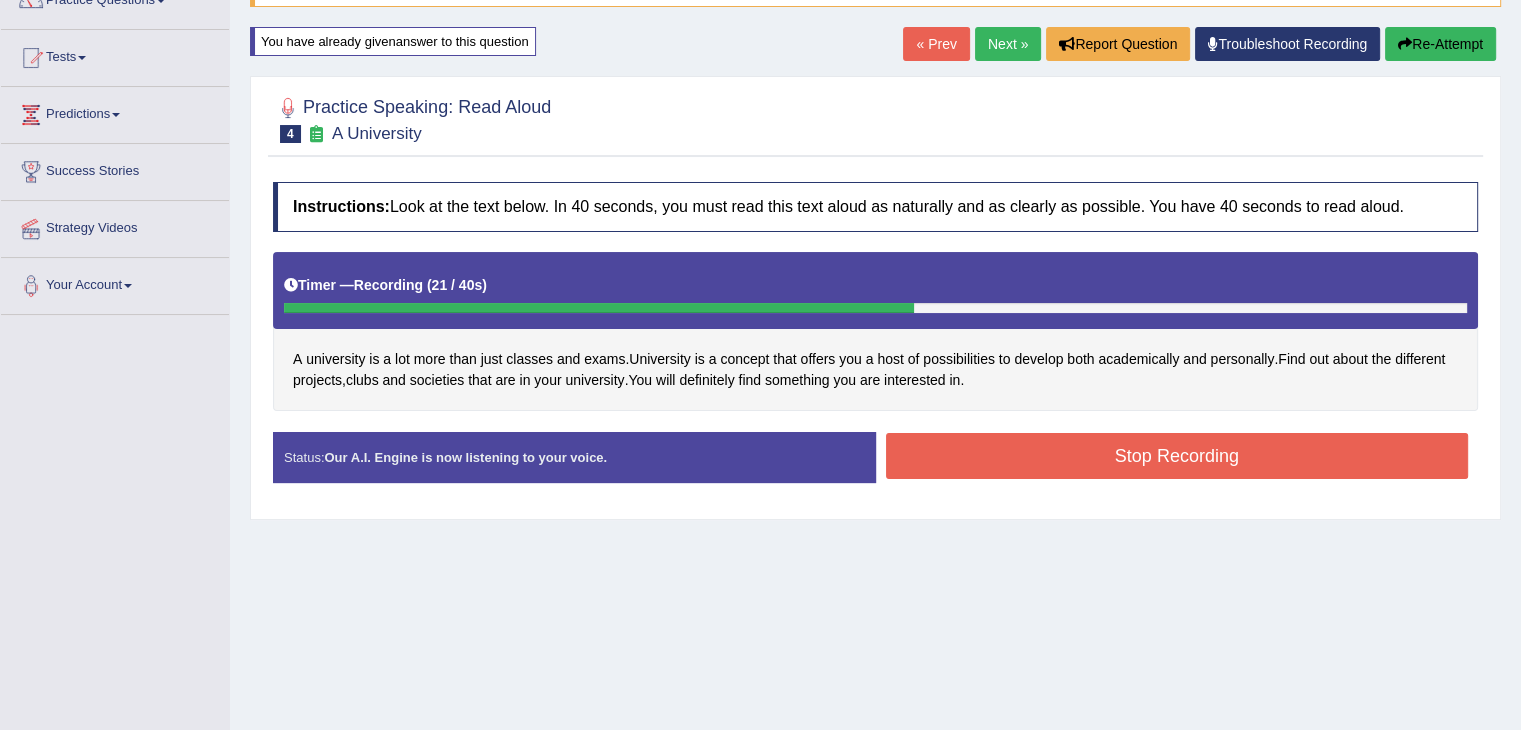 click on "Stop Recording" at bounding box center [1177, 456] 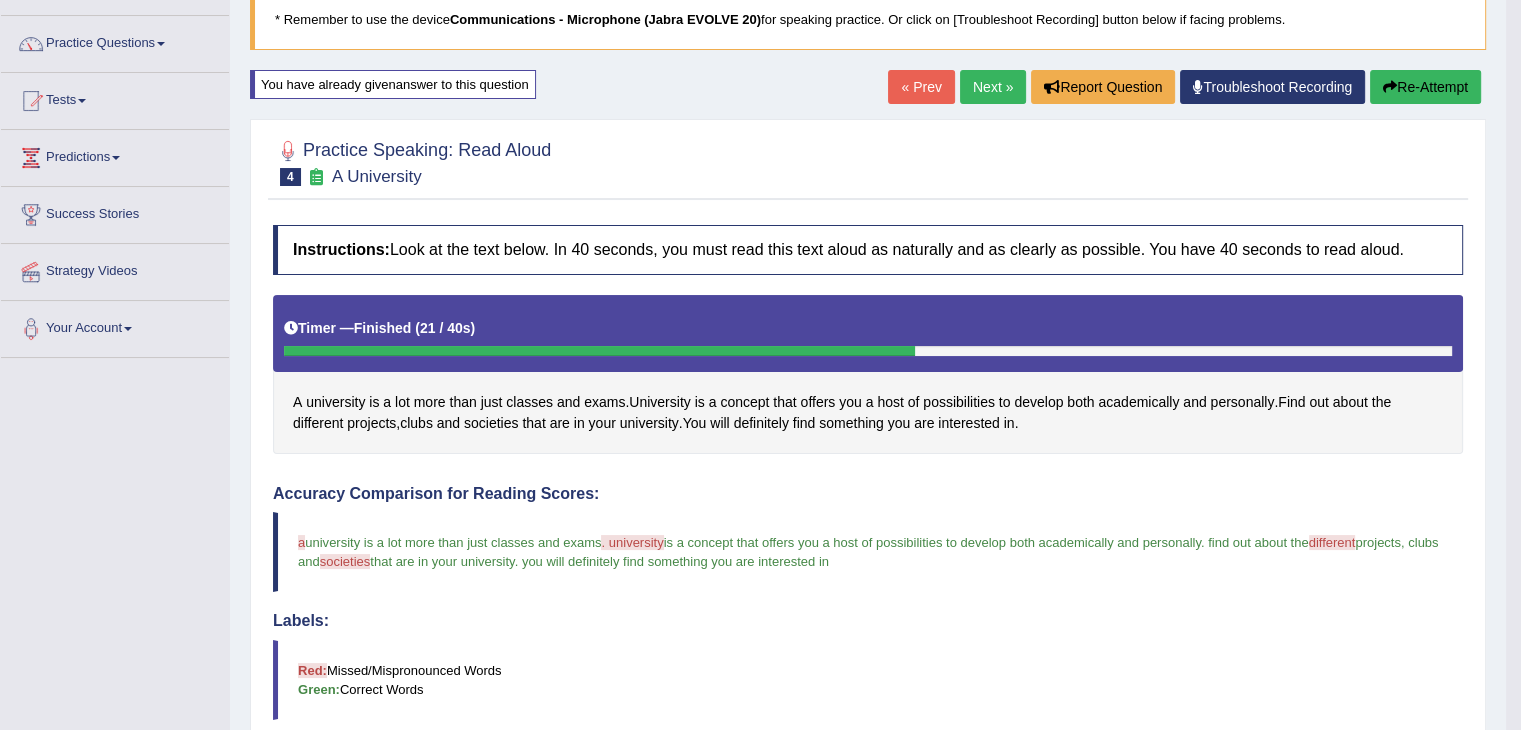 scroll, scrollTop: 129, scrollLeft: 0, axis: vertical 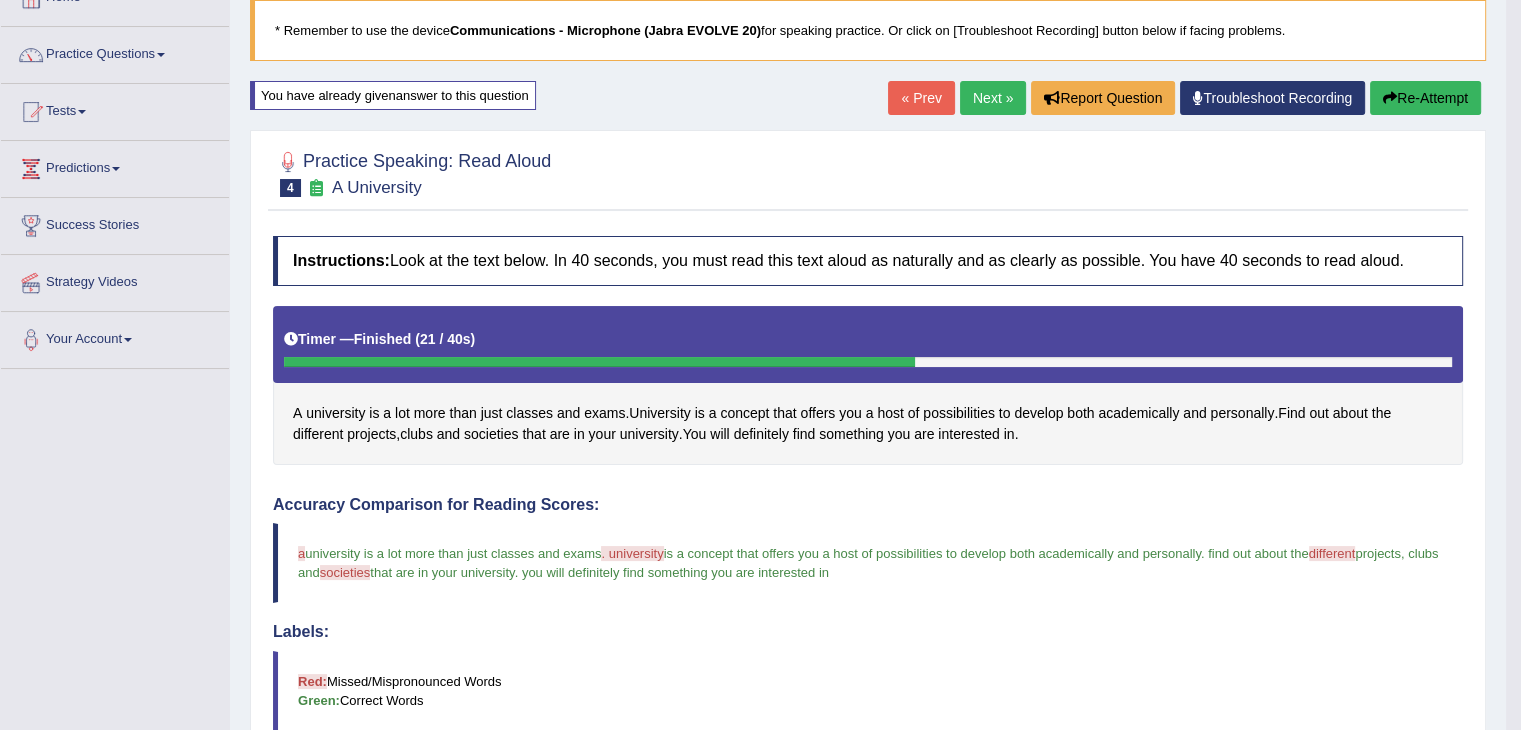 click on "Re-Attempt" at bounding box center [1425, 98] 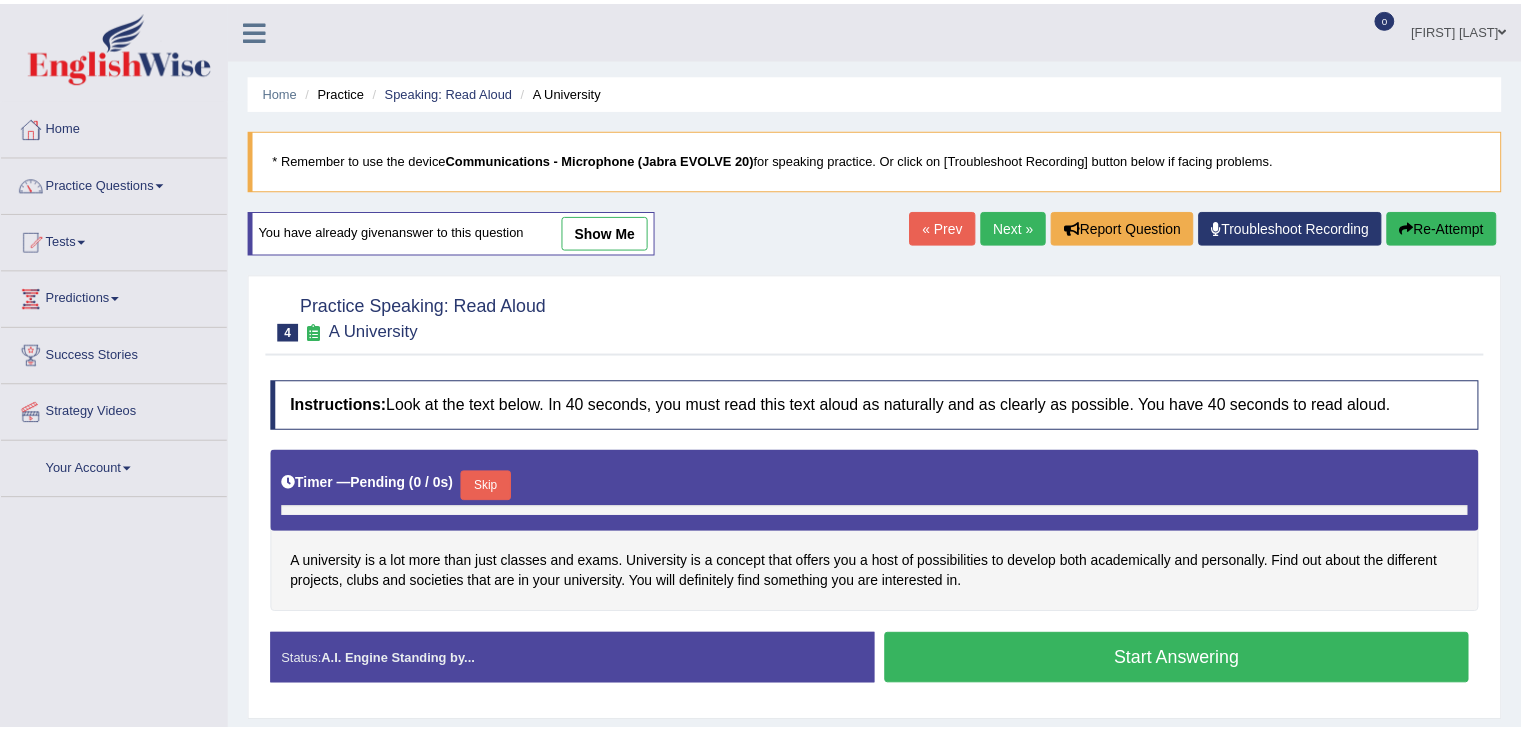 scroll, scrollTop: 129, scrollLeft: 0, axis: vertical 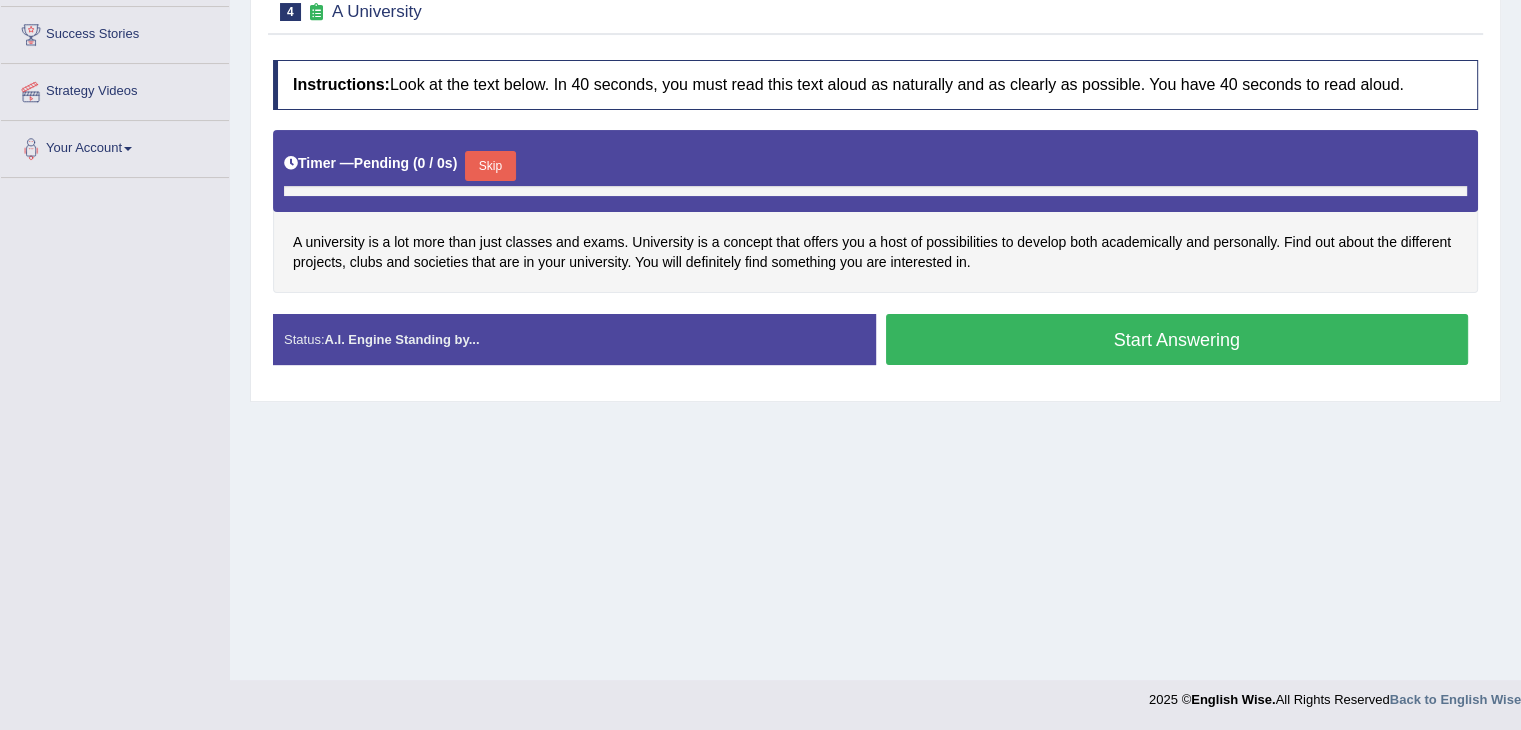 click on "Skip" at bounding box center [490, 166] 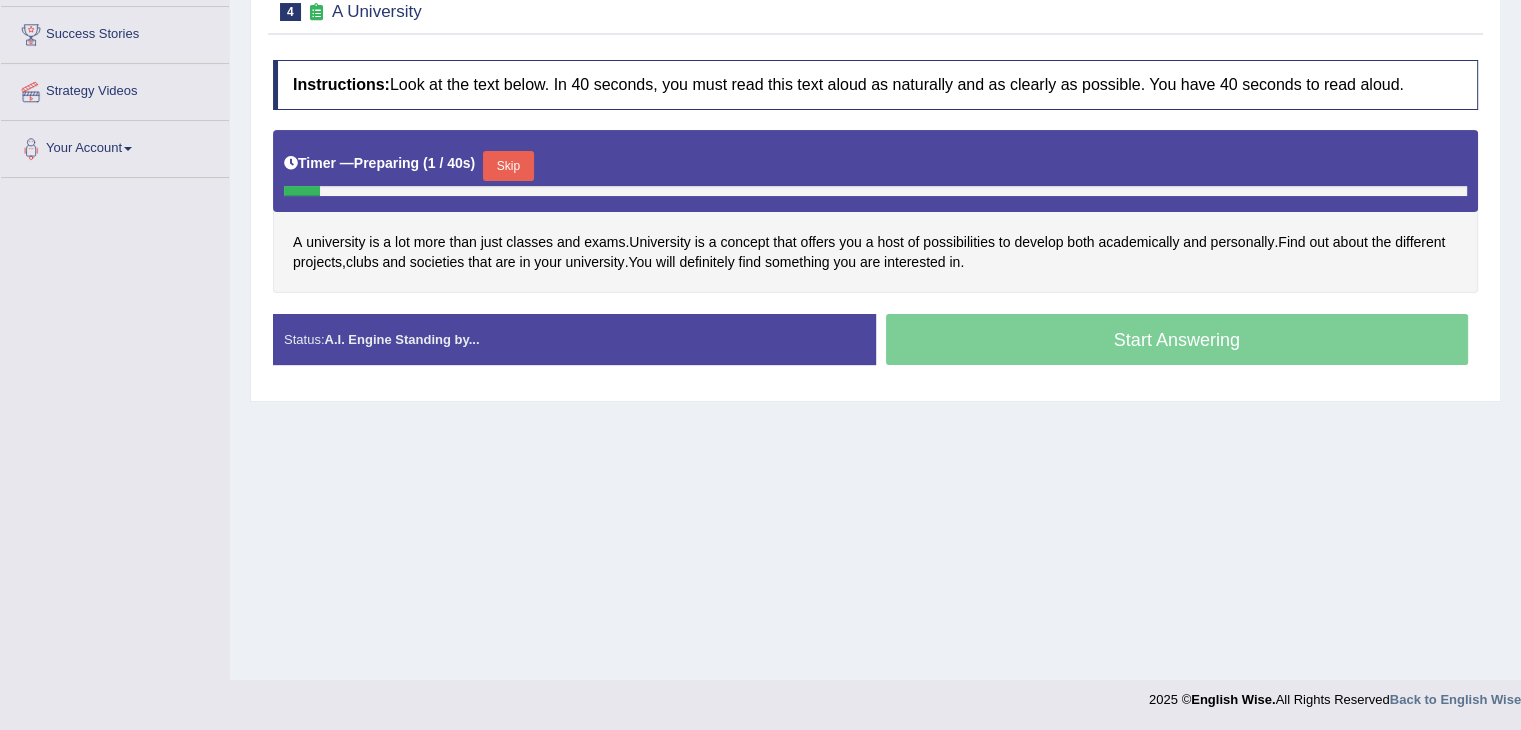 click on "Skip" at bounding box center [508, 166] 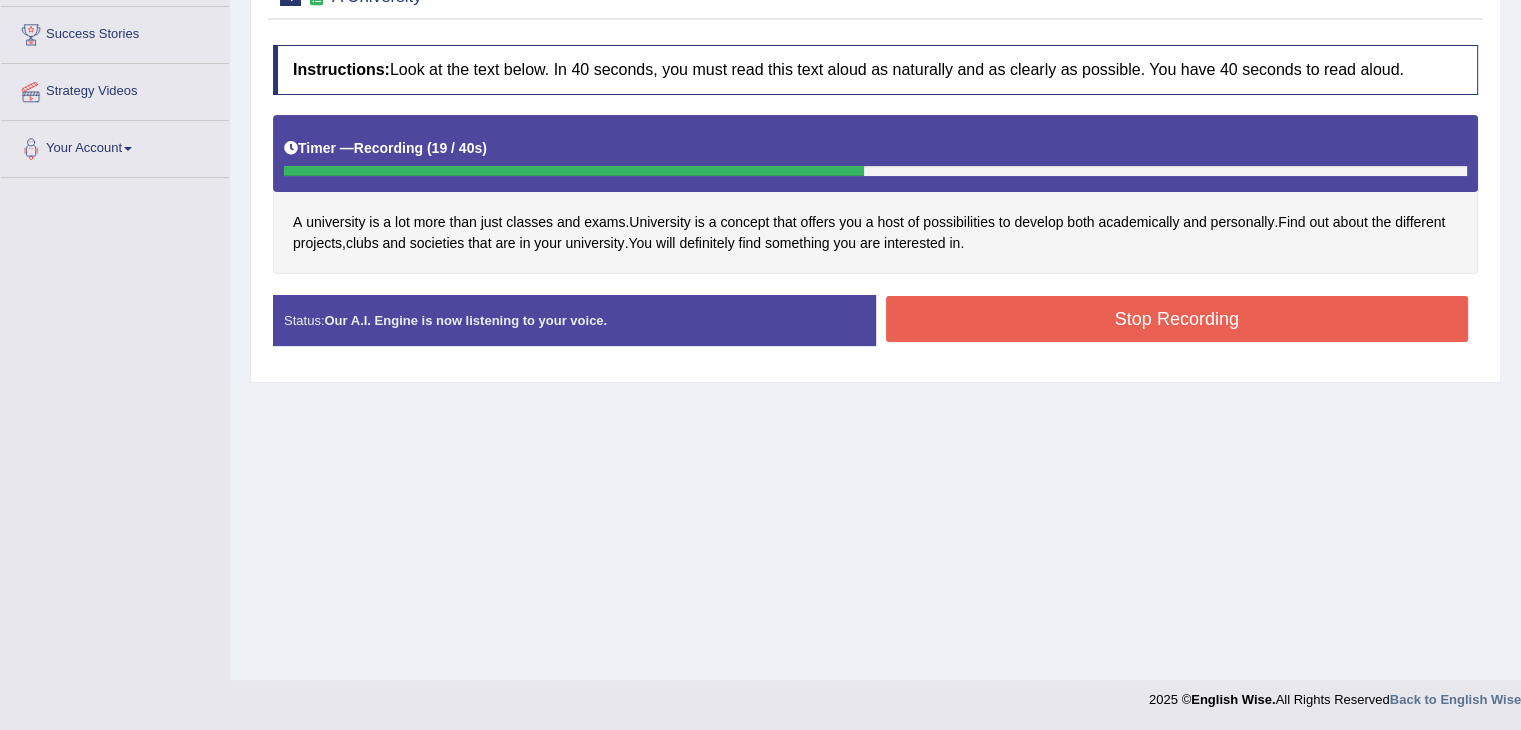 click on "Stop Recording" at bounding box center (1177, 319) 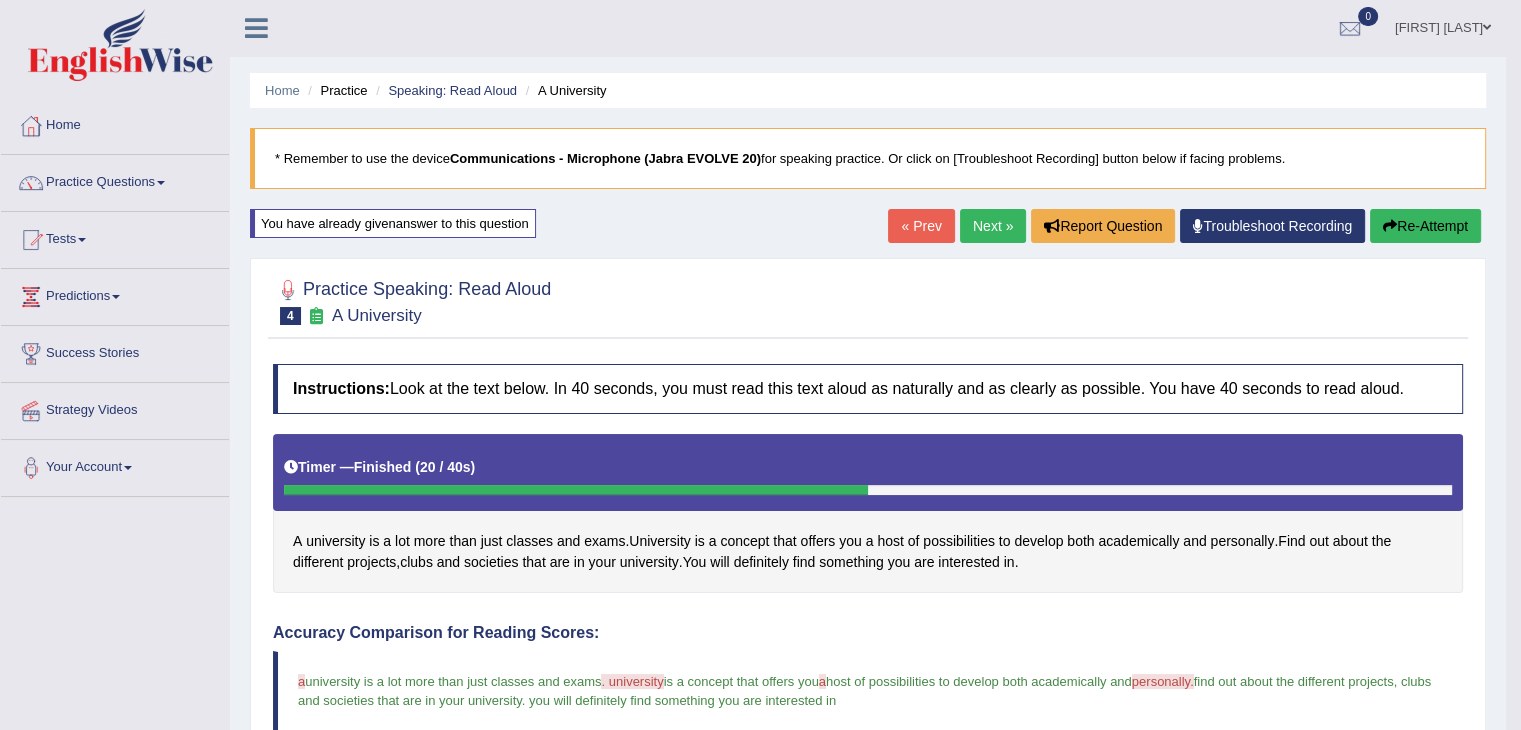 scroll, scrollTop: 12, scrollLeft: 0, axis: vertical 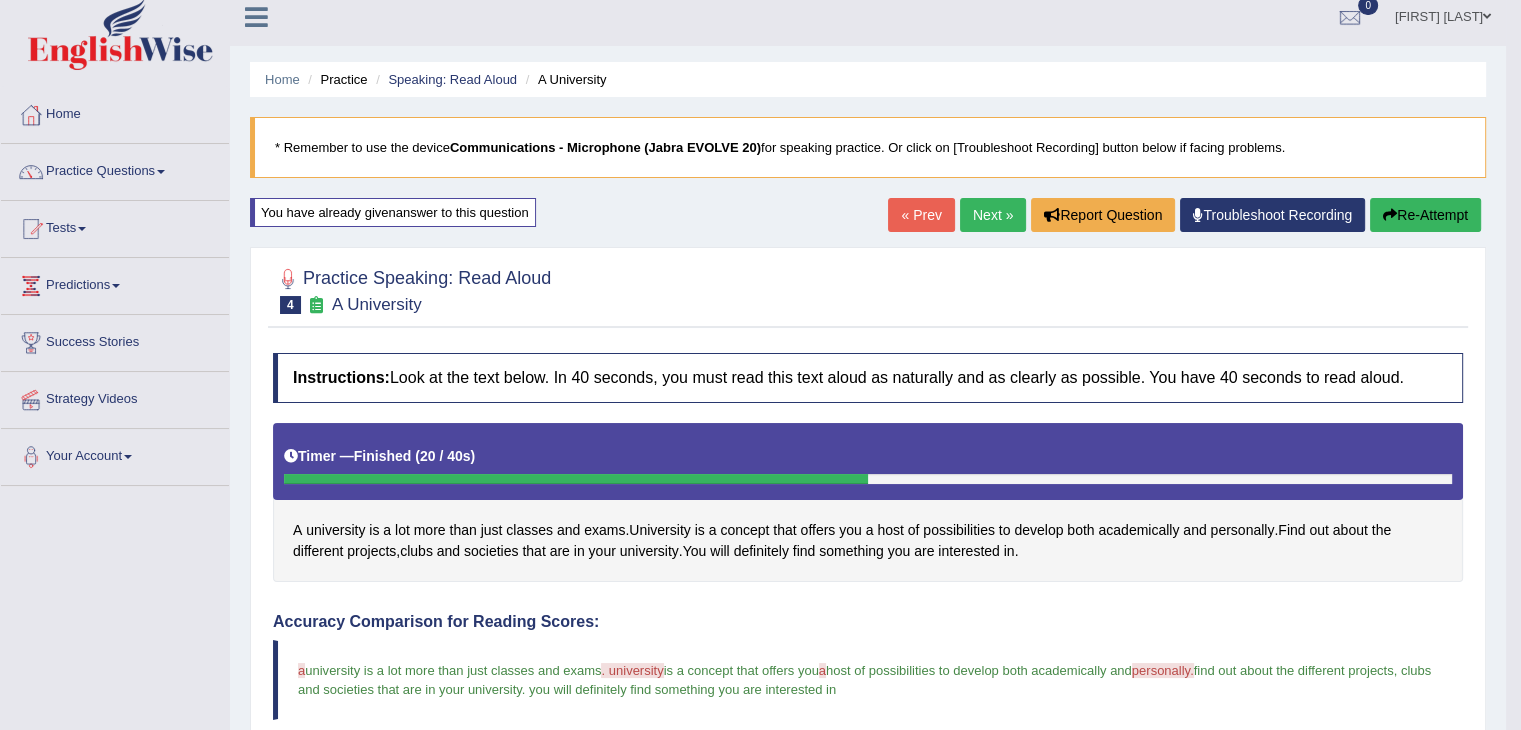 click on "Re-Attempt" at bounding box center [1425, 215] 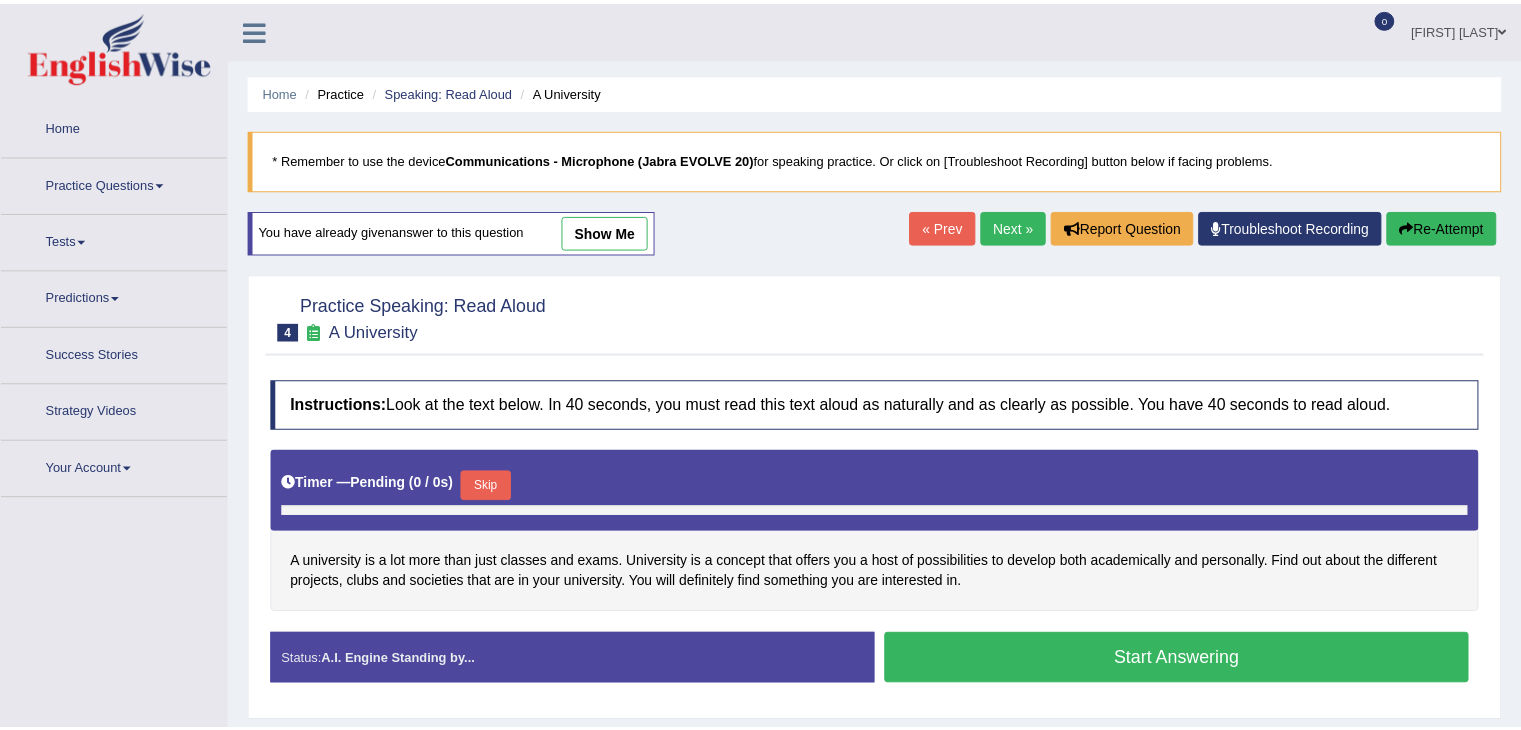 scroll, scrollTop: 12, scrollLeft: 0, axis: vertical 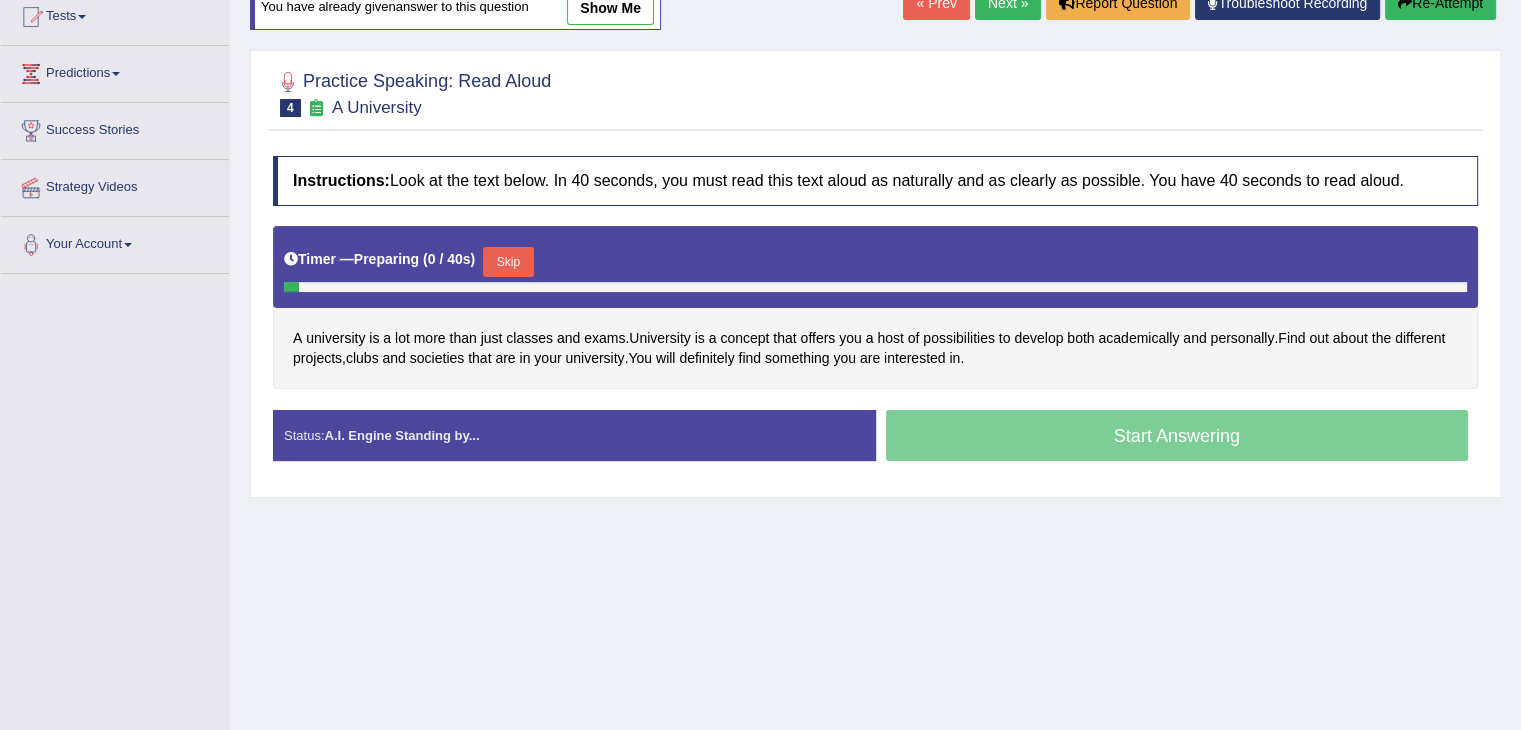click on "Skip" at bounding box center (508, 262) 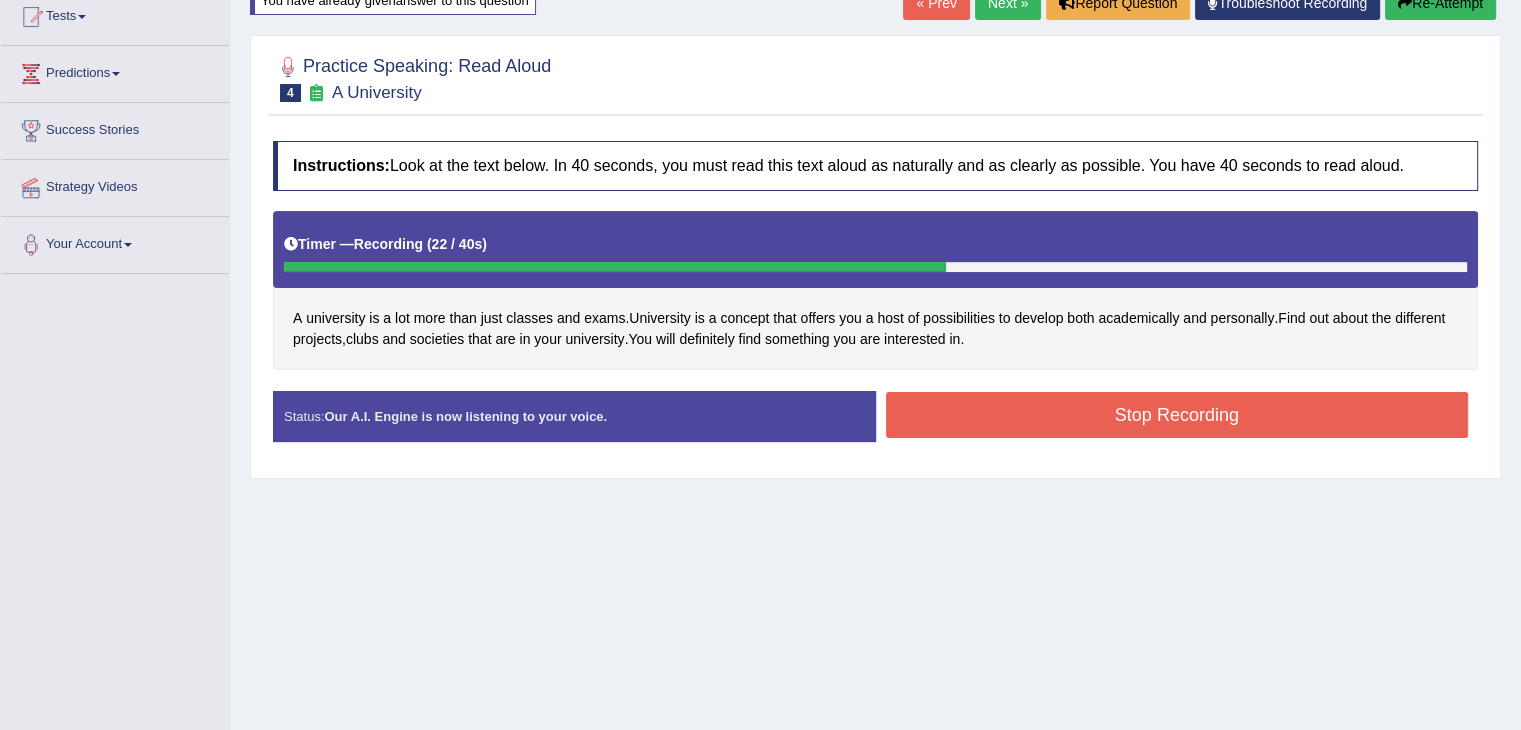 click on "Stop Recording" at bounding box center (1177, 415) 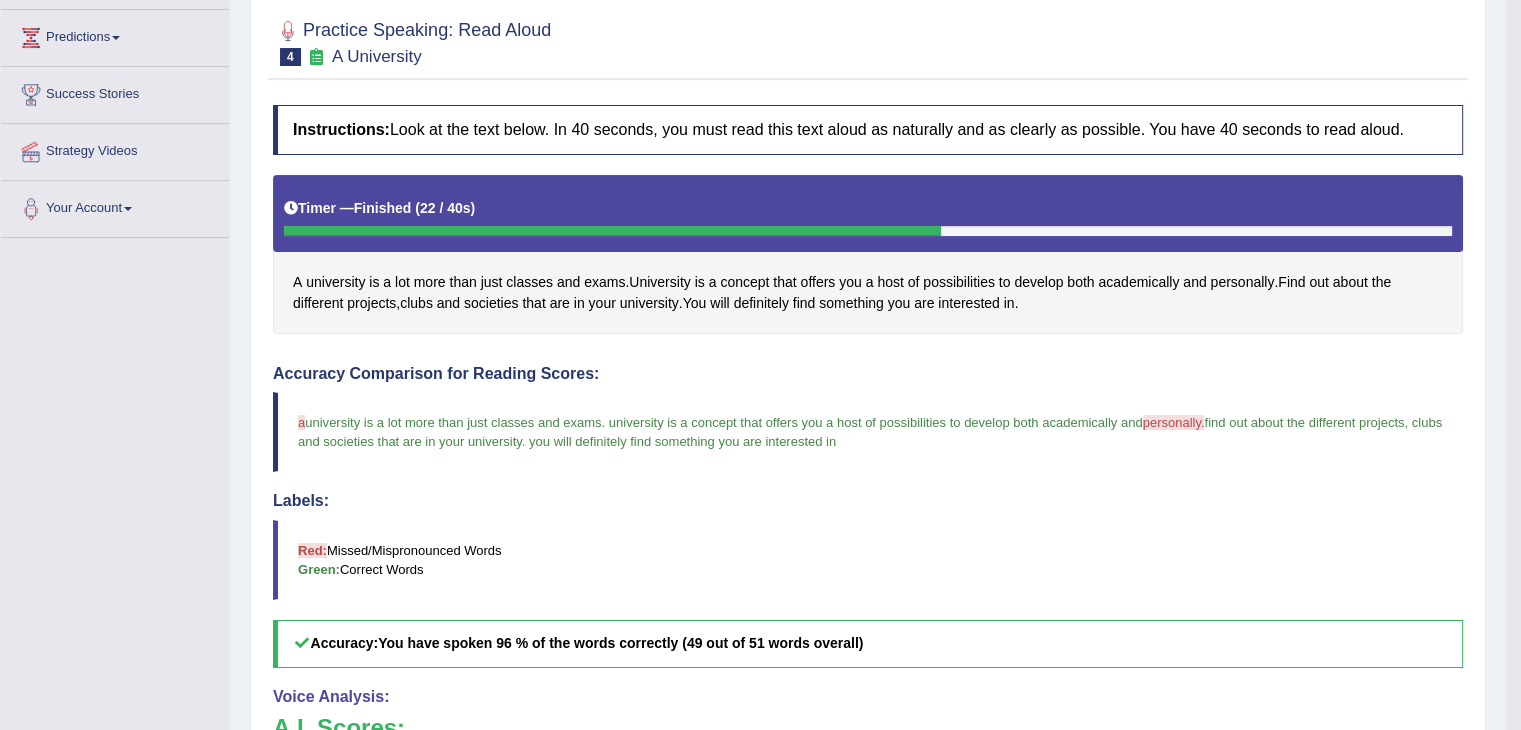 scroll, scrollTop: 0, scrollLeft: 0, axis: both 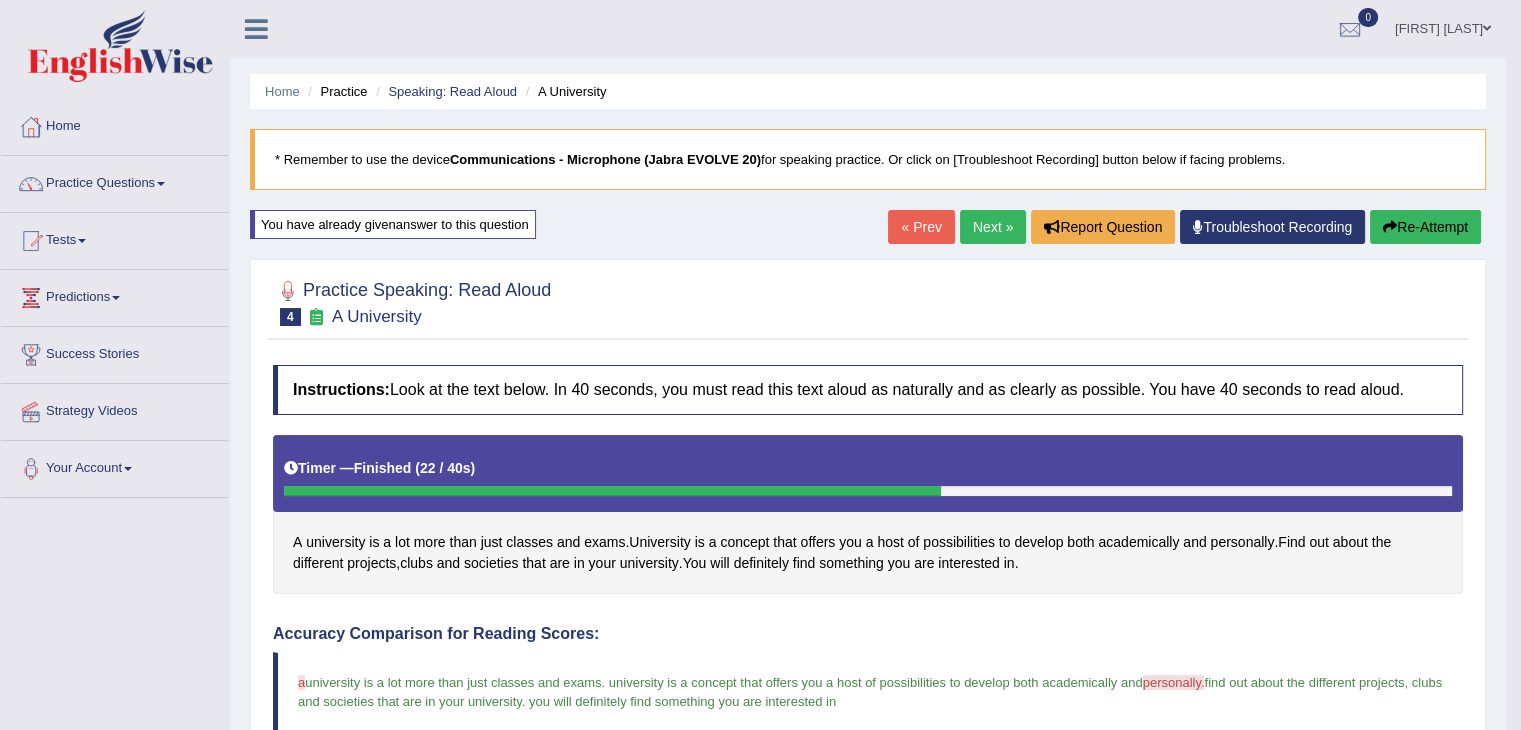 click on "Re-Attempt" at bounding box center [1425, 227] 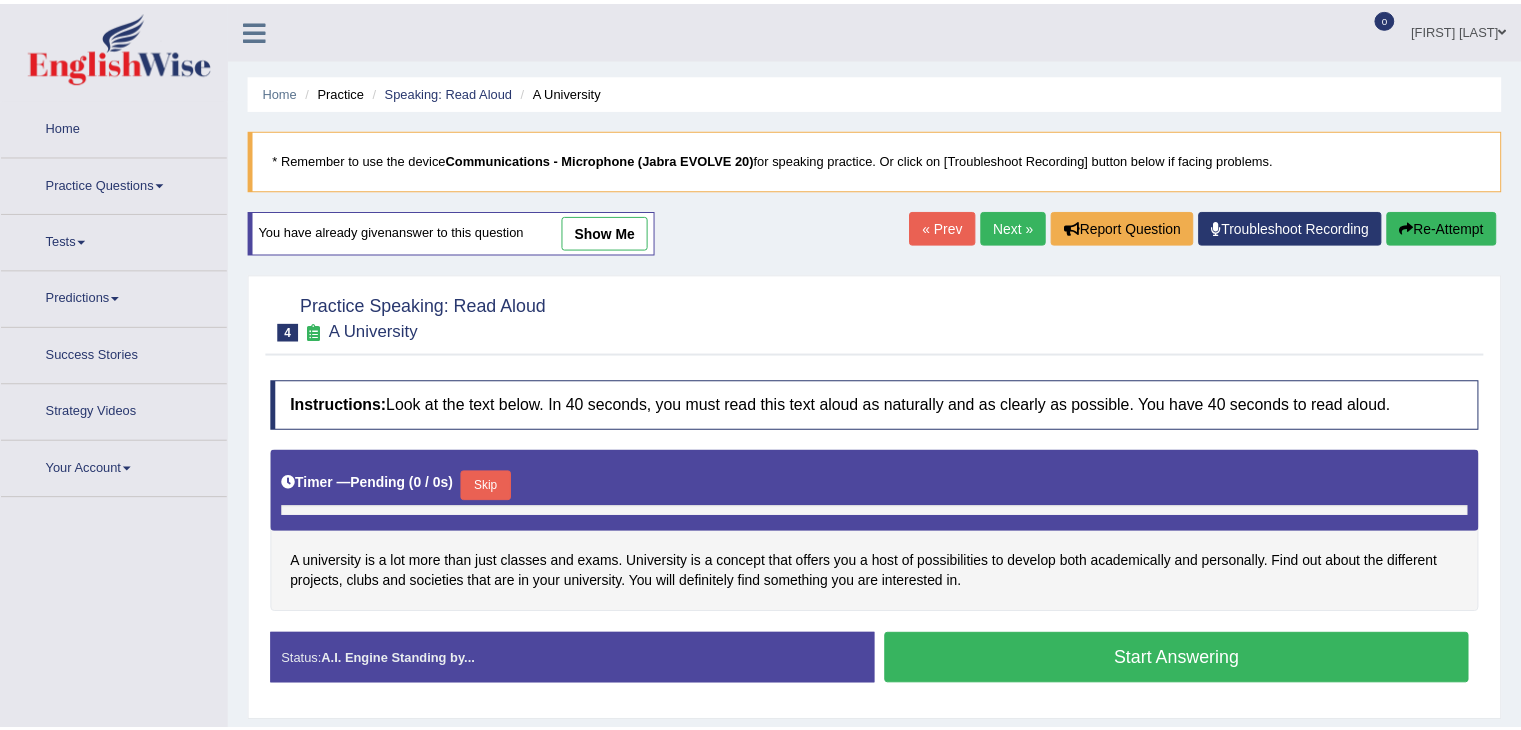 scroll, scrollTop: 192, scrollLeft: 0, axis: vertical 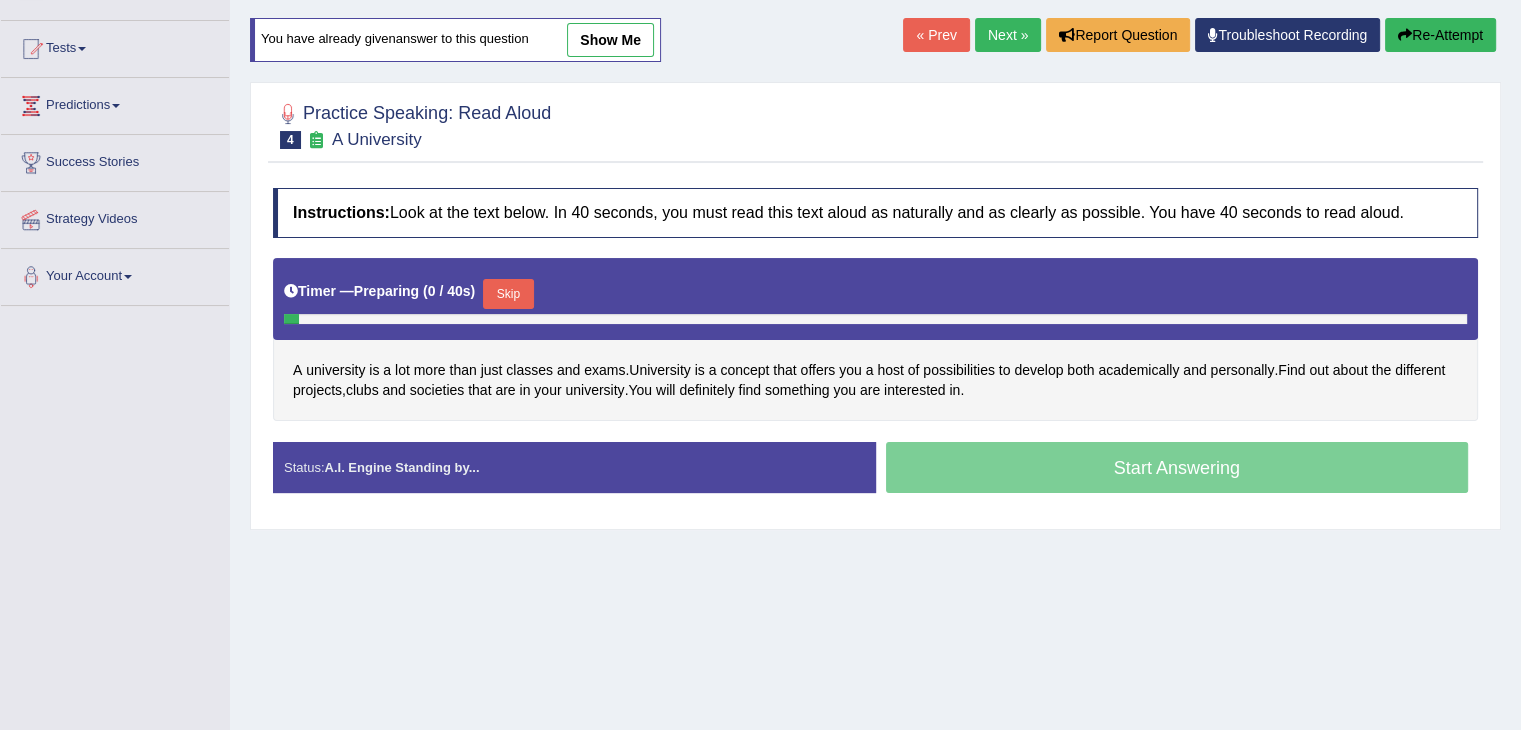 click on "Skip" at bounding box center [508, 294] 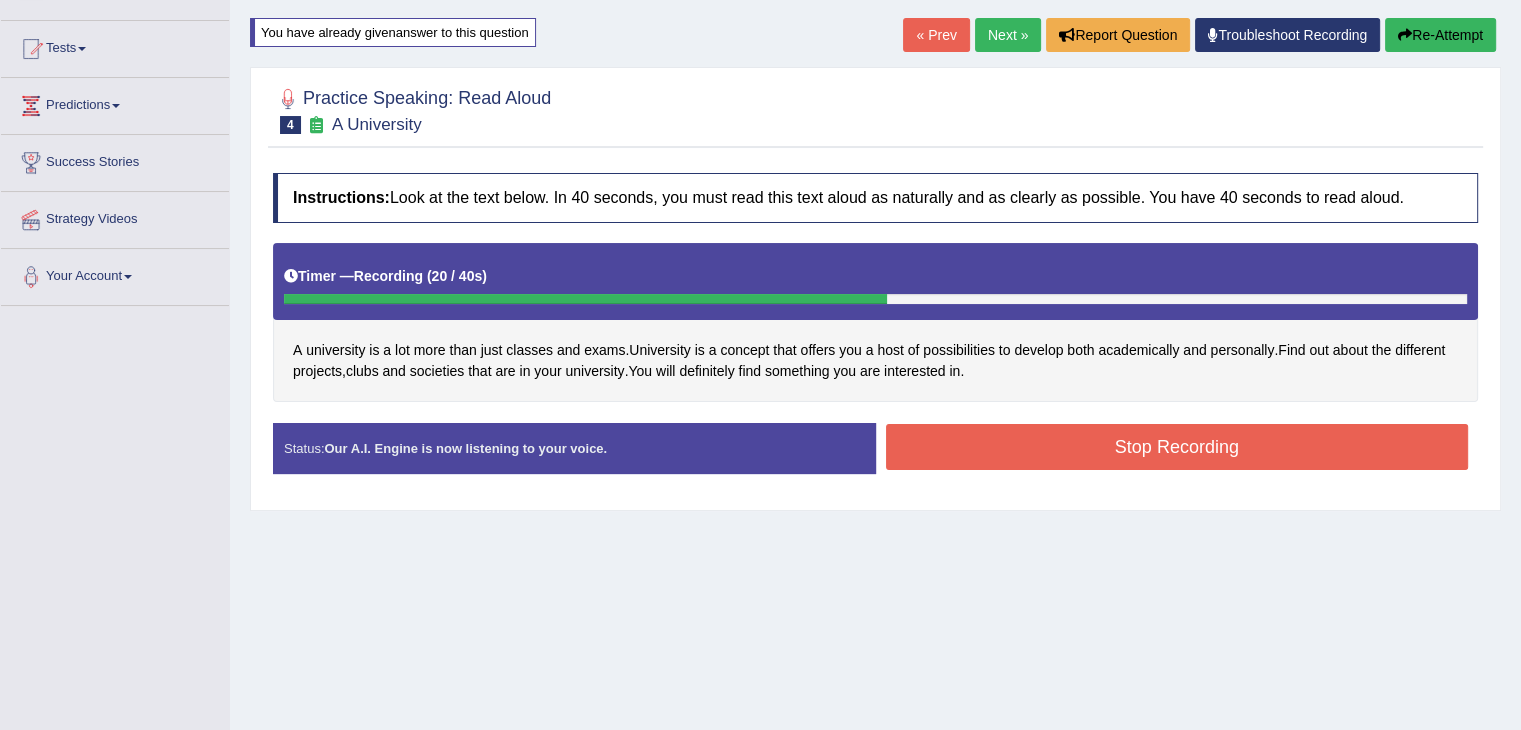 click on "Stop Recording" at bounding box center [1177, 447] 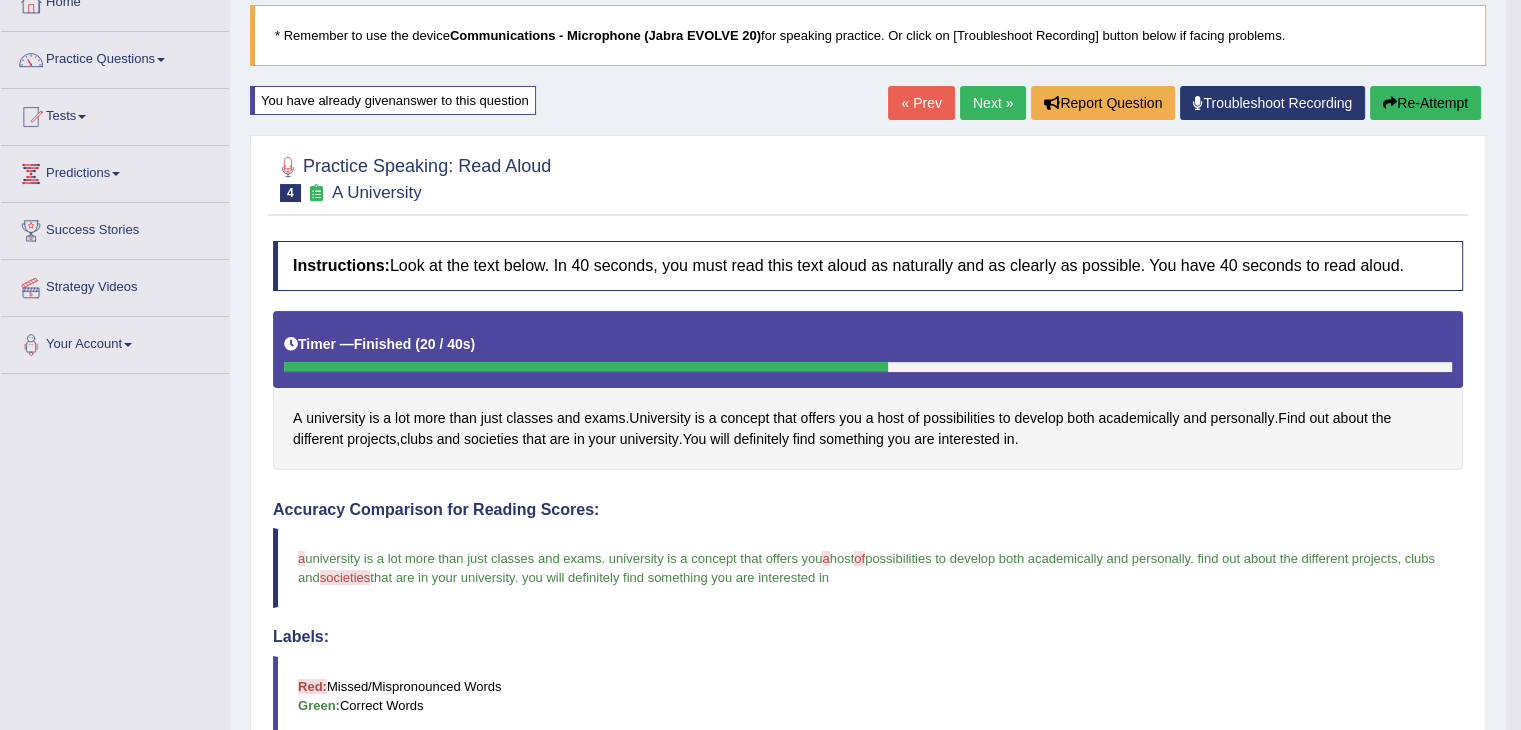 scroll, scrollTop: 0, scrollLeft: 0, axis: both 